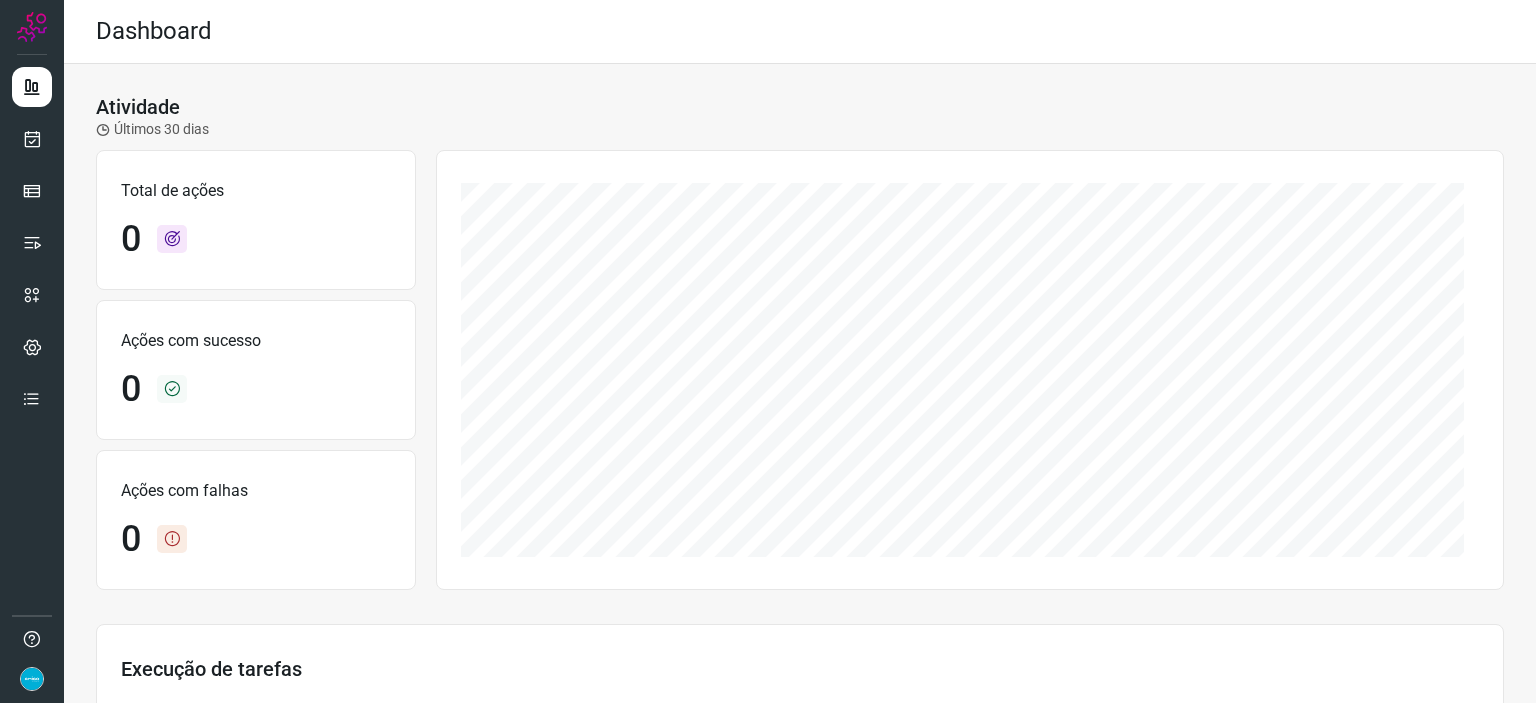 scroll, scrollTop: 0, scrollLeft: 0, axis: both 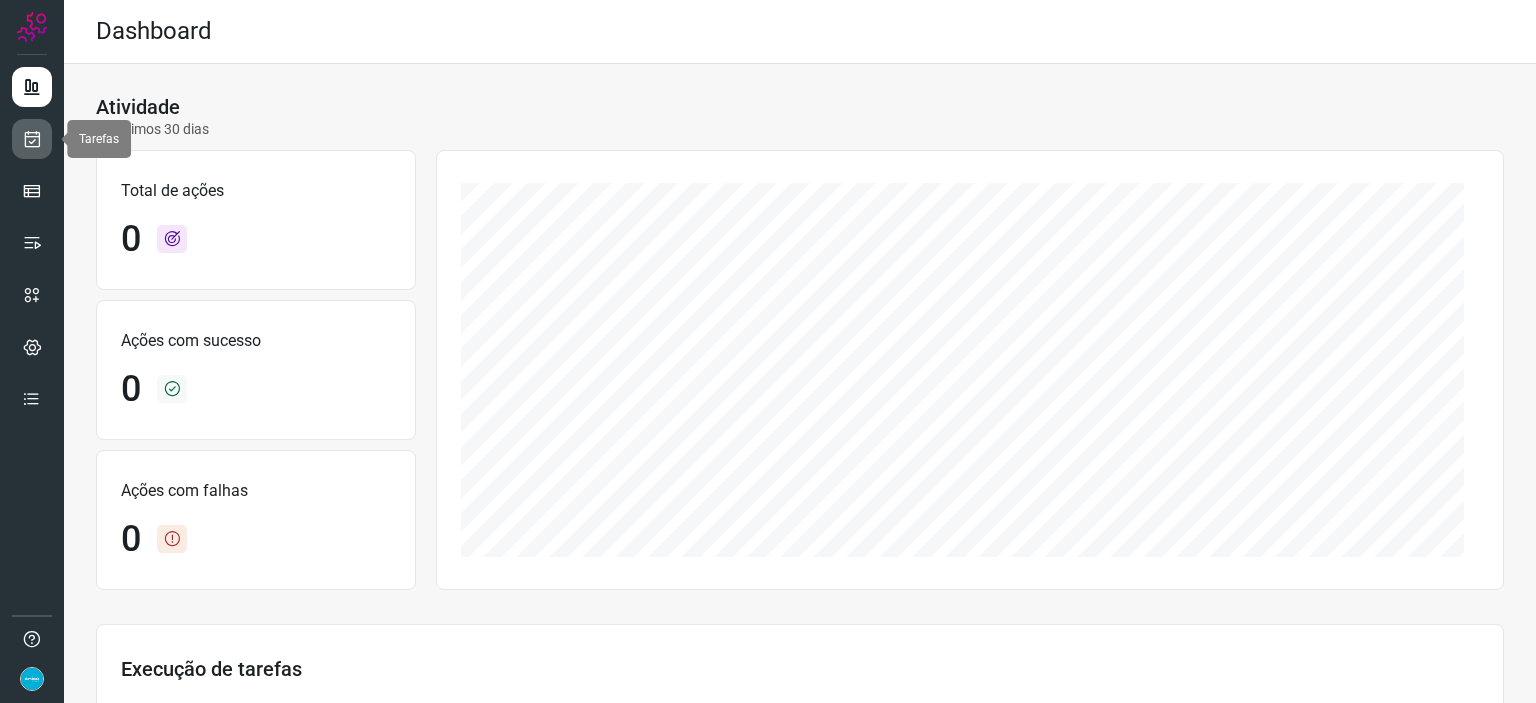 click at bounding box center (32, 139) 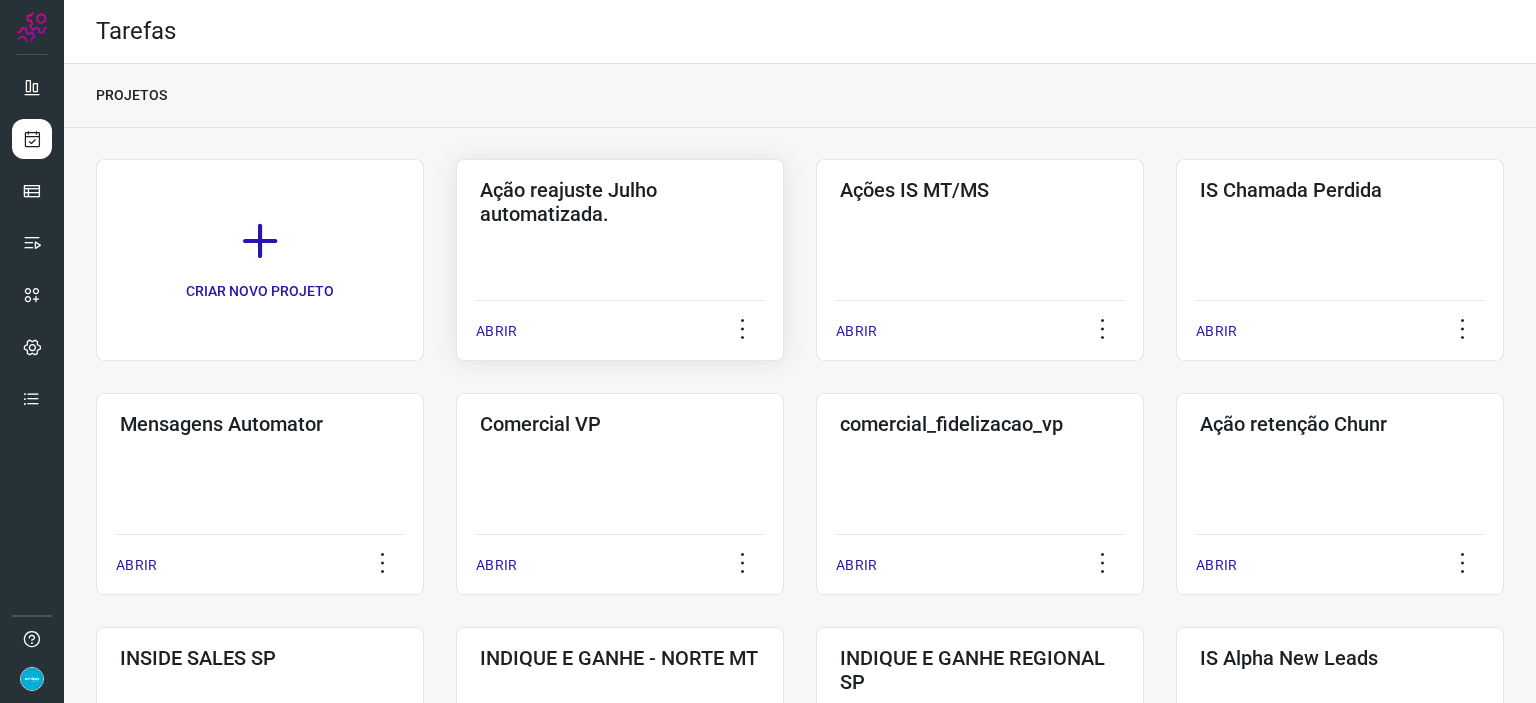 click on "ABRIR" at bounding box center (496, 331) 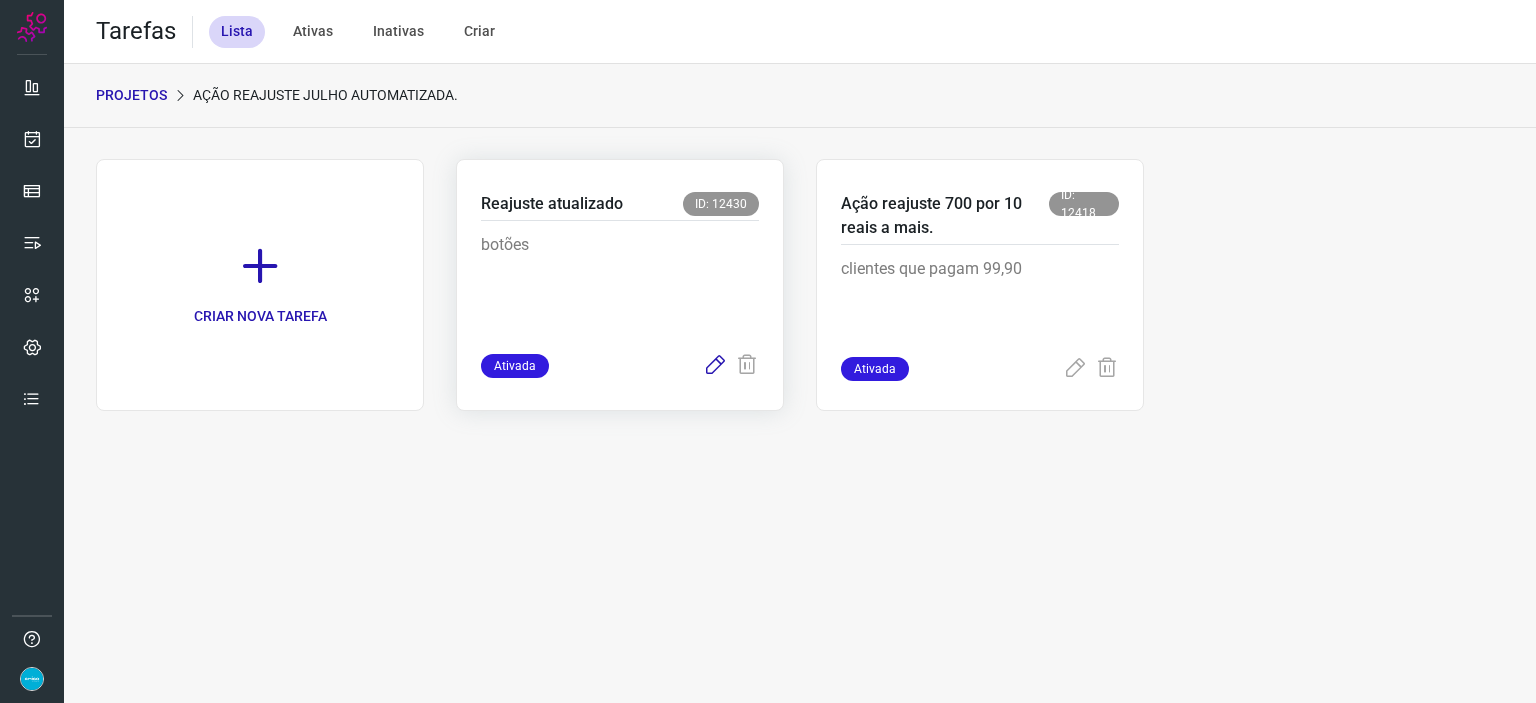 click at bounding box center [715, 366] 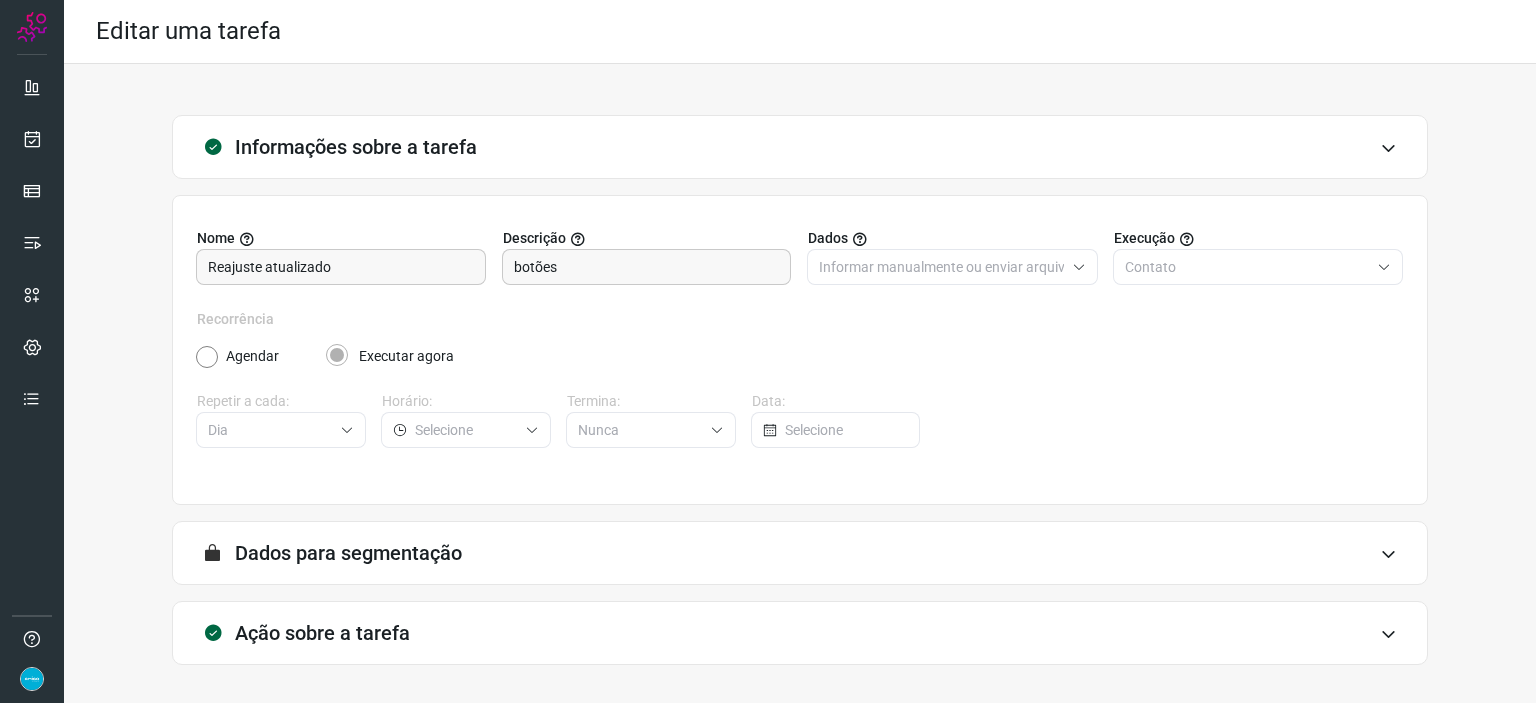 scroll, scrollTop: 77, scrollLeft: 0, axis: vertical 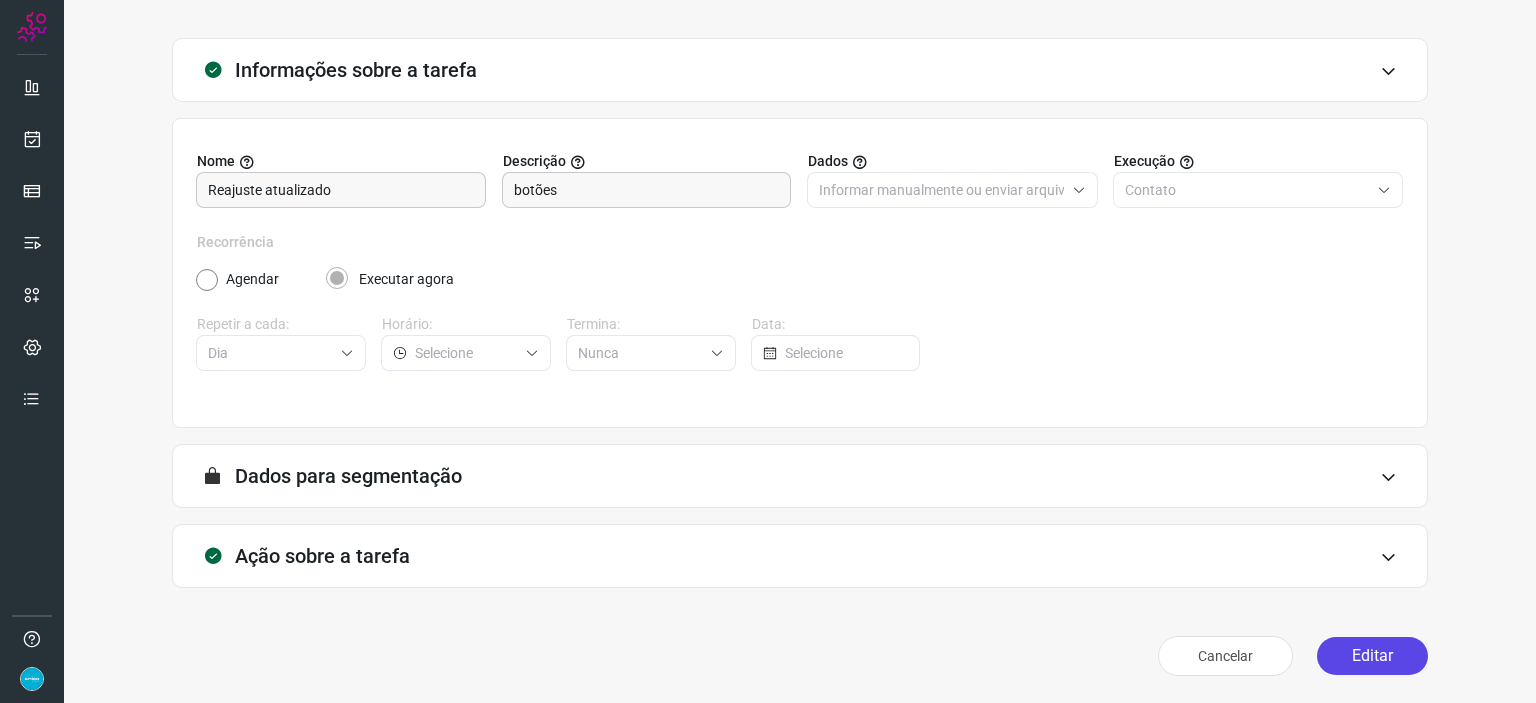 click on "Editar" at bounding box center [1372, 656] 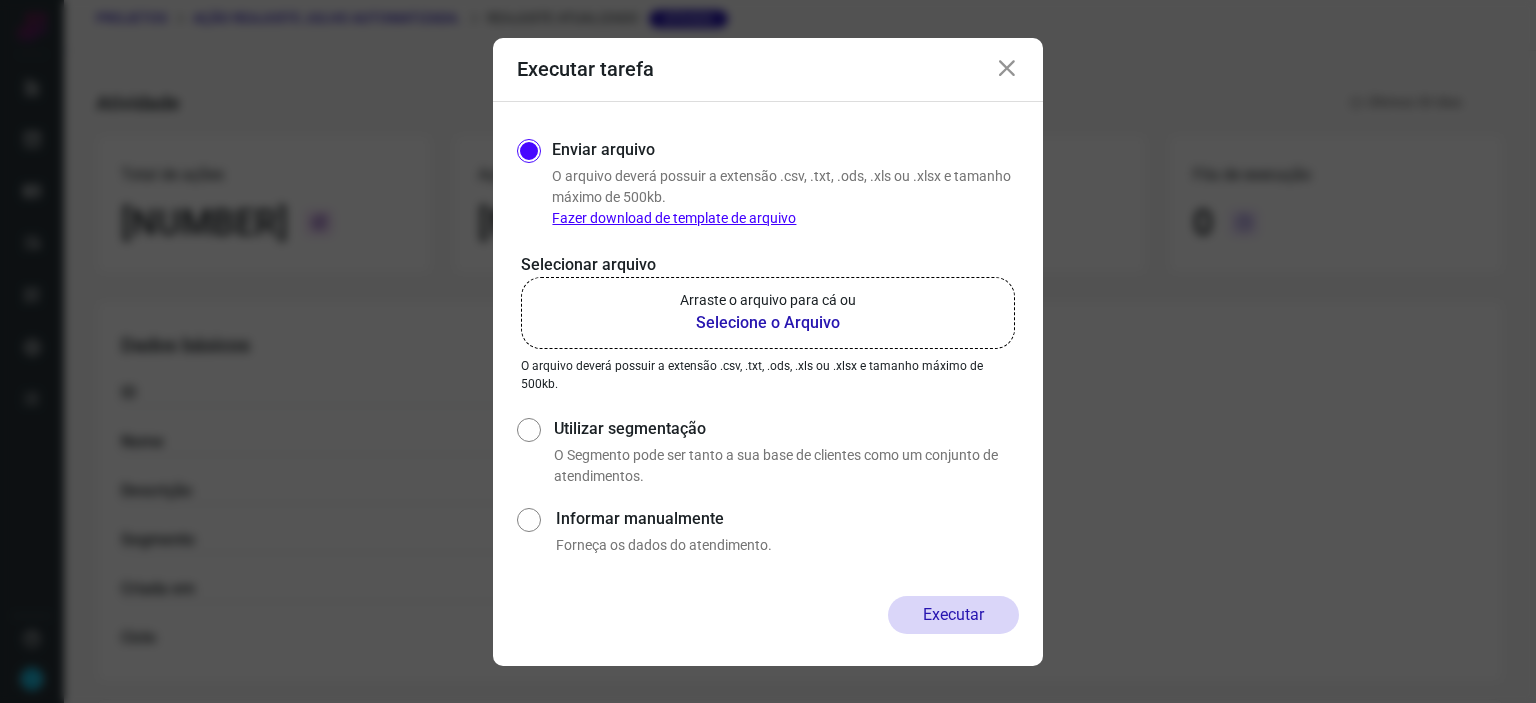 click on "Selecione o Arquivo" at bounding box center (768, 323) 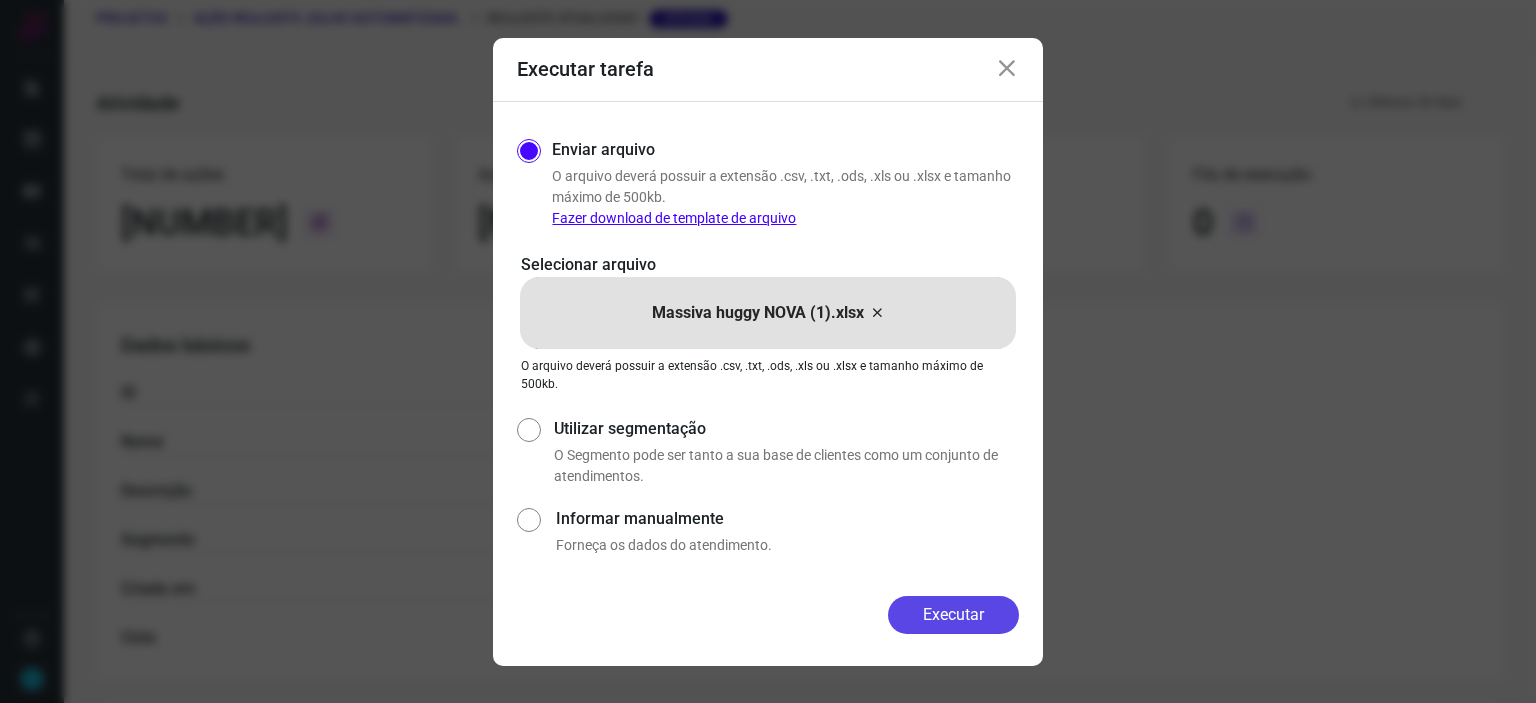 click on "Executar" at bounding box center [953, 615] 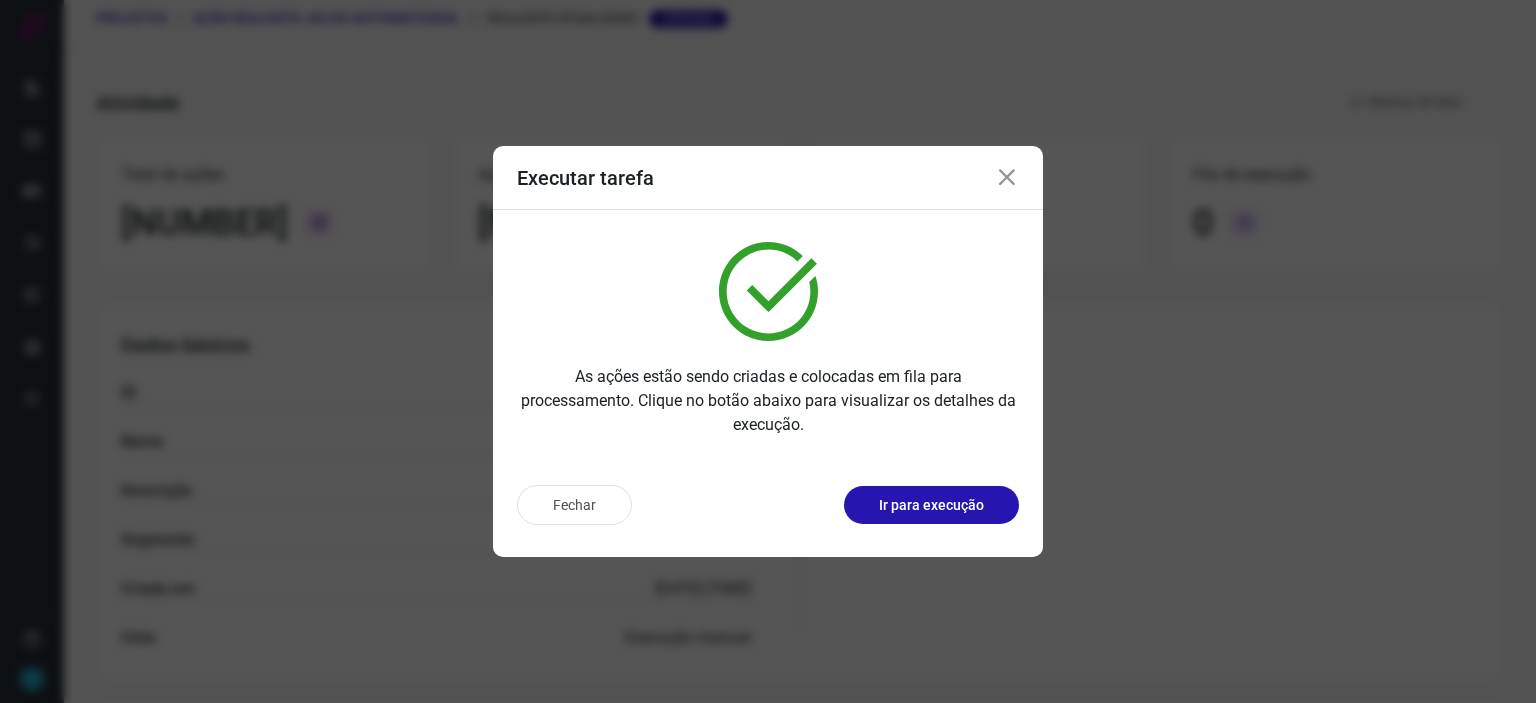 click at bounding box center [1007, 178] 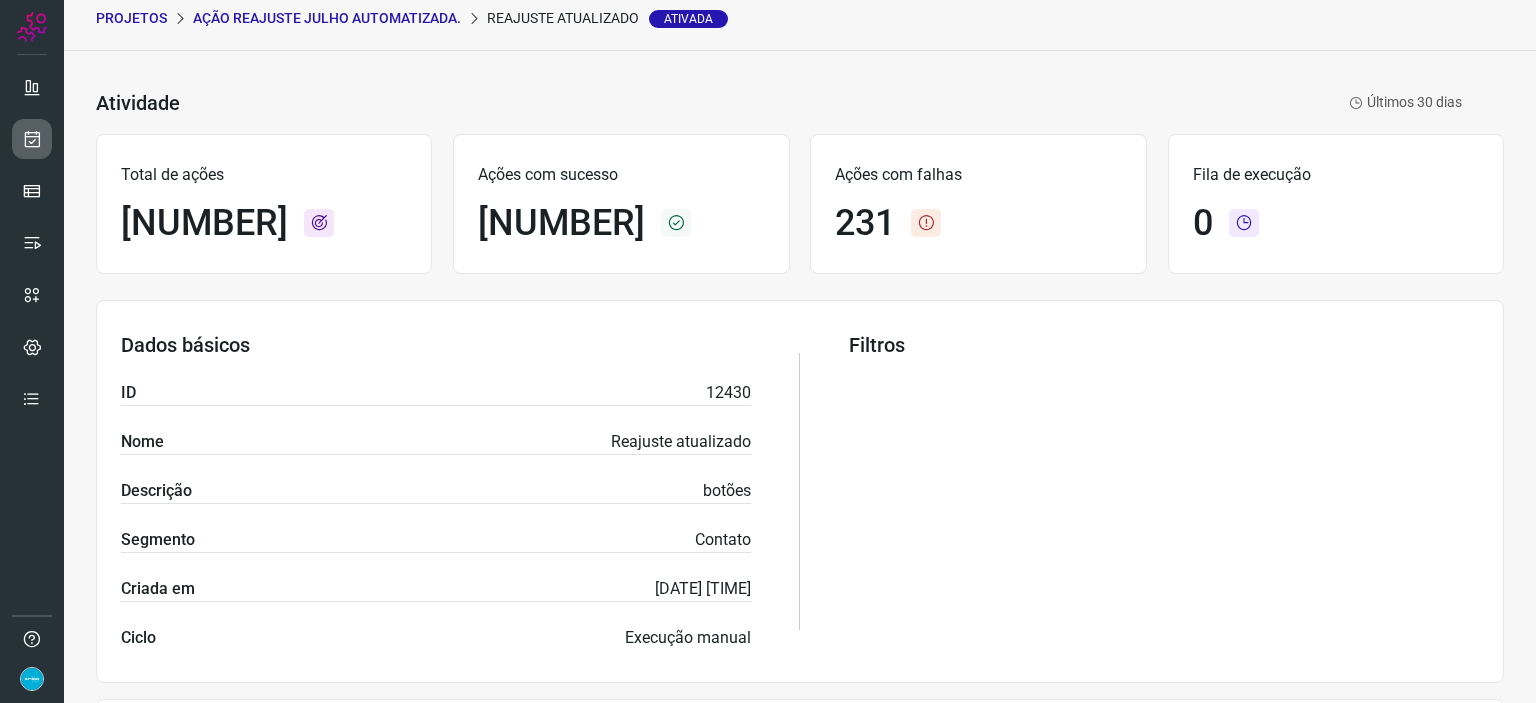 click at bounding box center (32, 139) 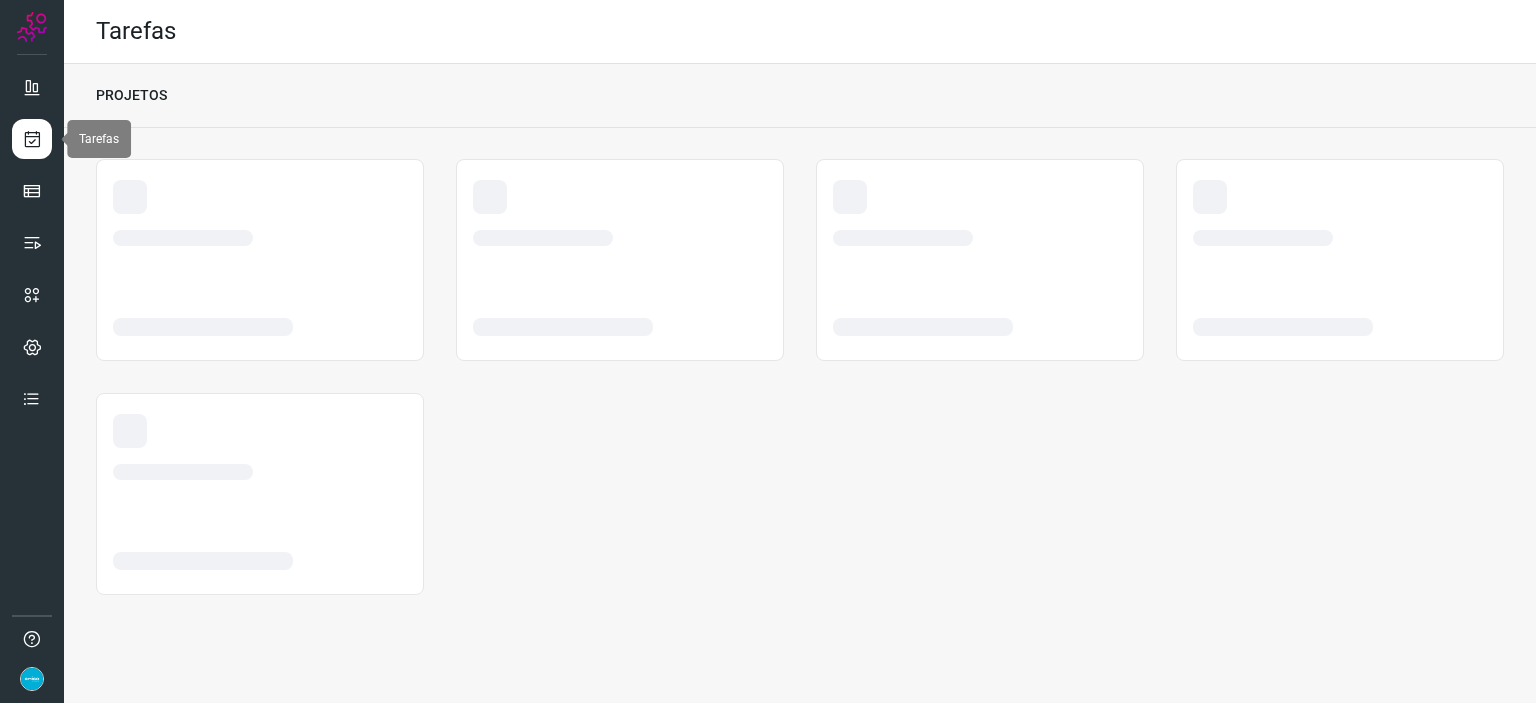 scroll, scrollTop: 0, scrollLeft: 0, axis: both 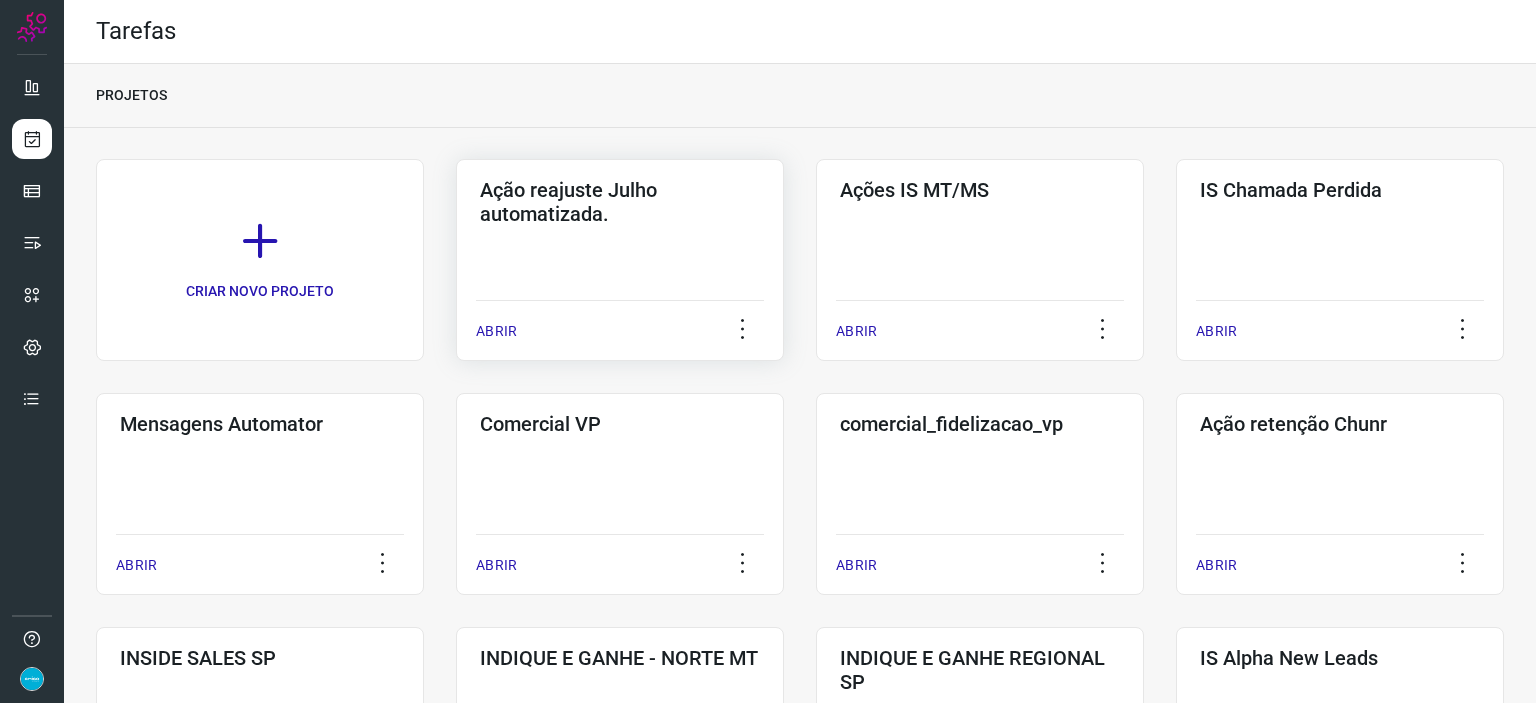click on "ABRIR" at bounding box center [496, 331] 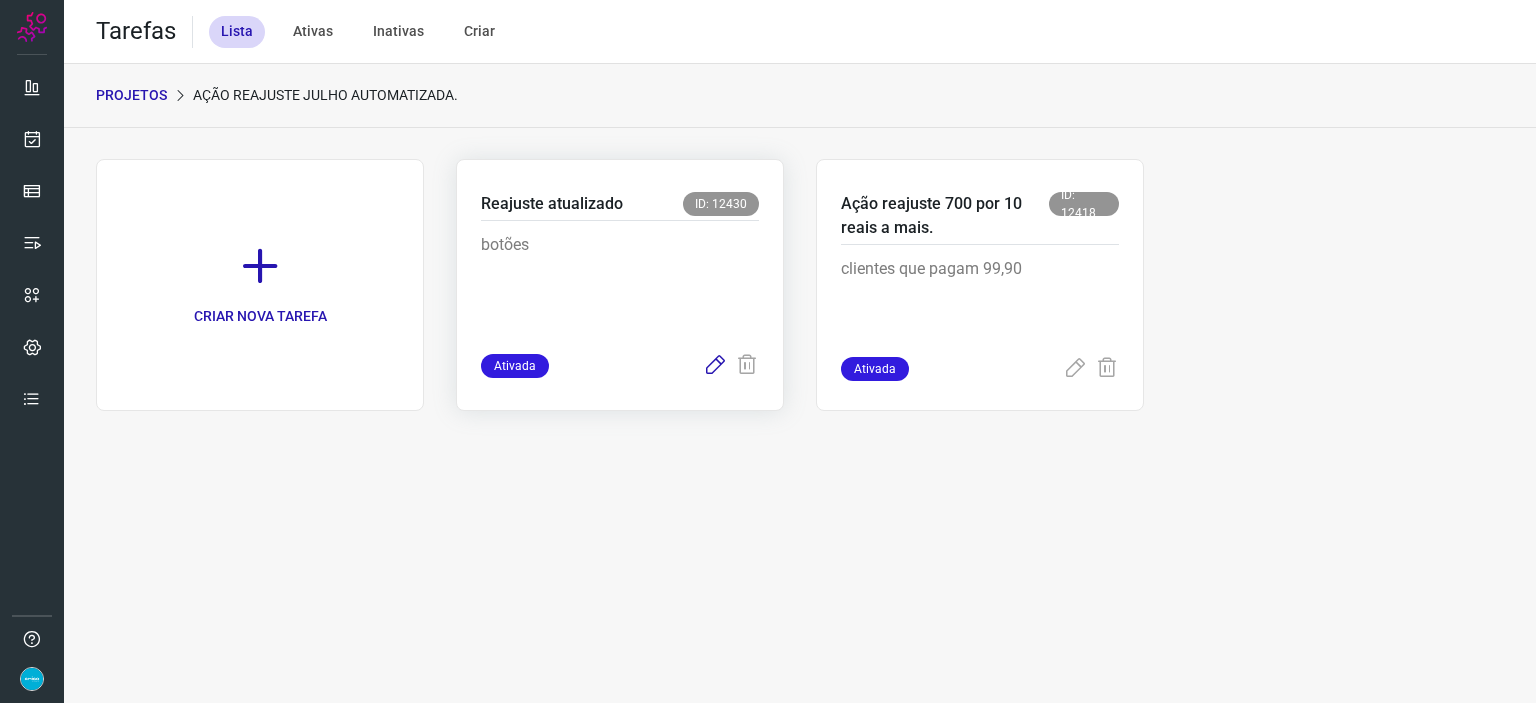 click at bounding box center [715, 366] 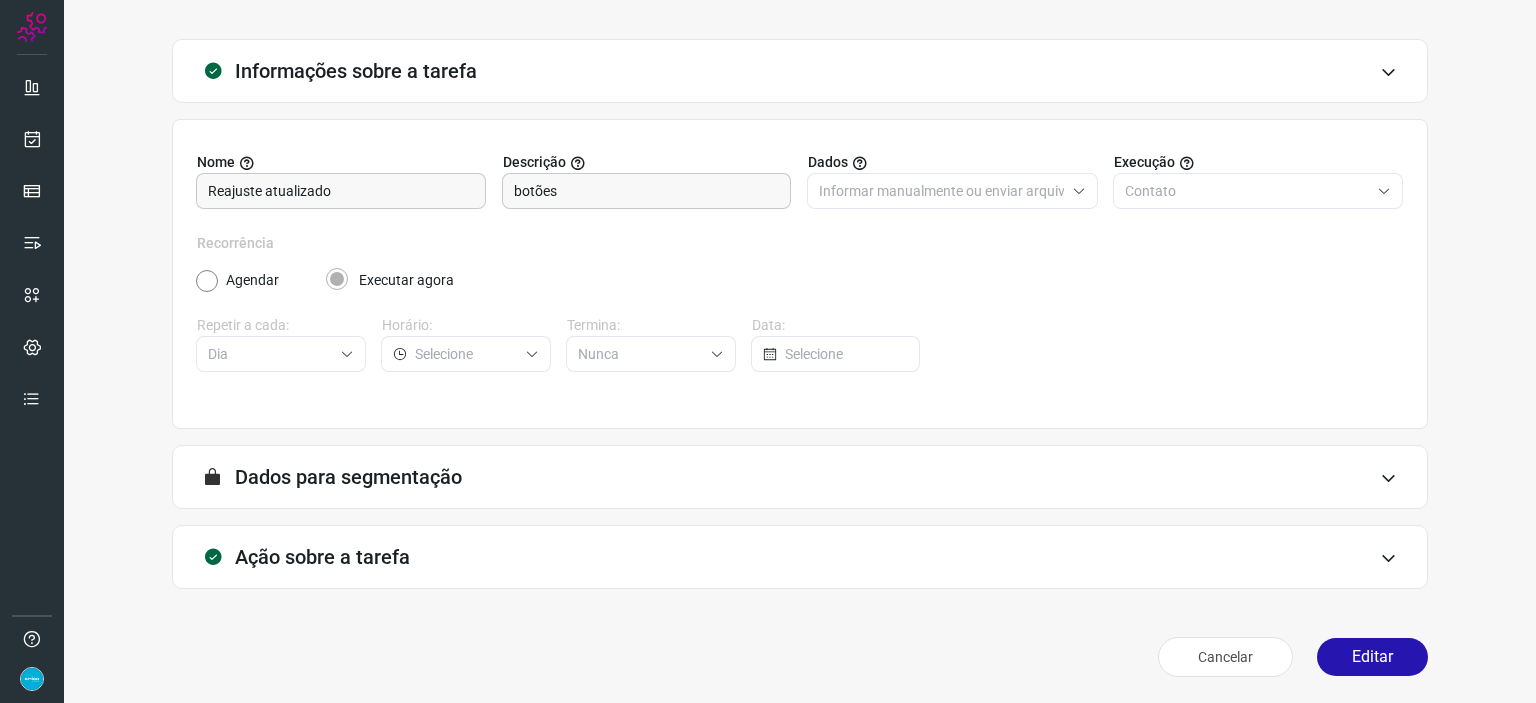 scroll, scrollTop: 77, scrollLeft: 0, axis: vertical 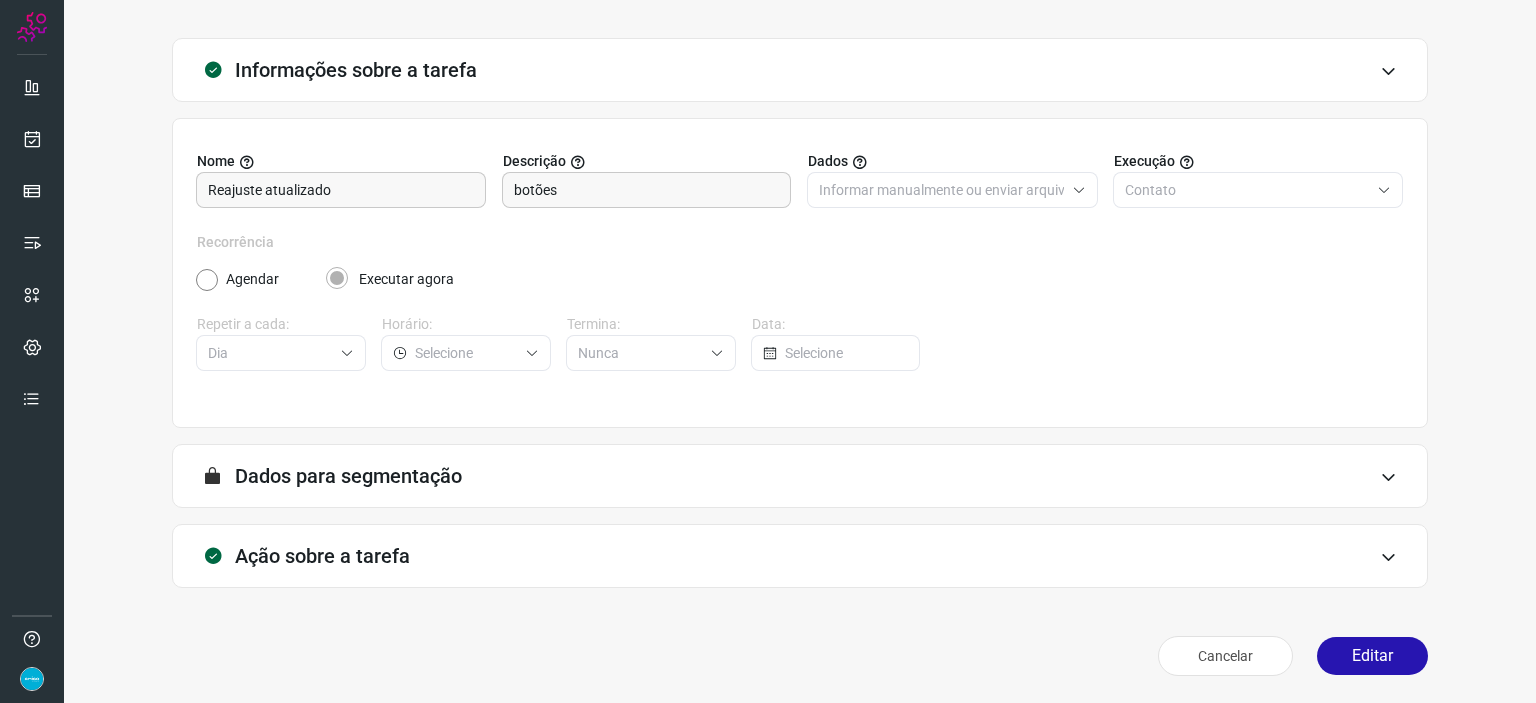 click on "Editar" at bounding box center (1372, 656) 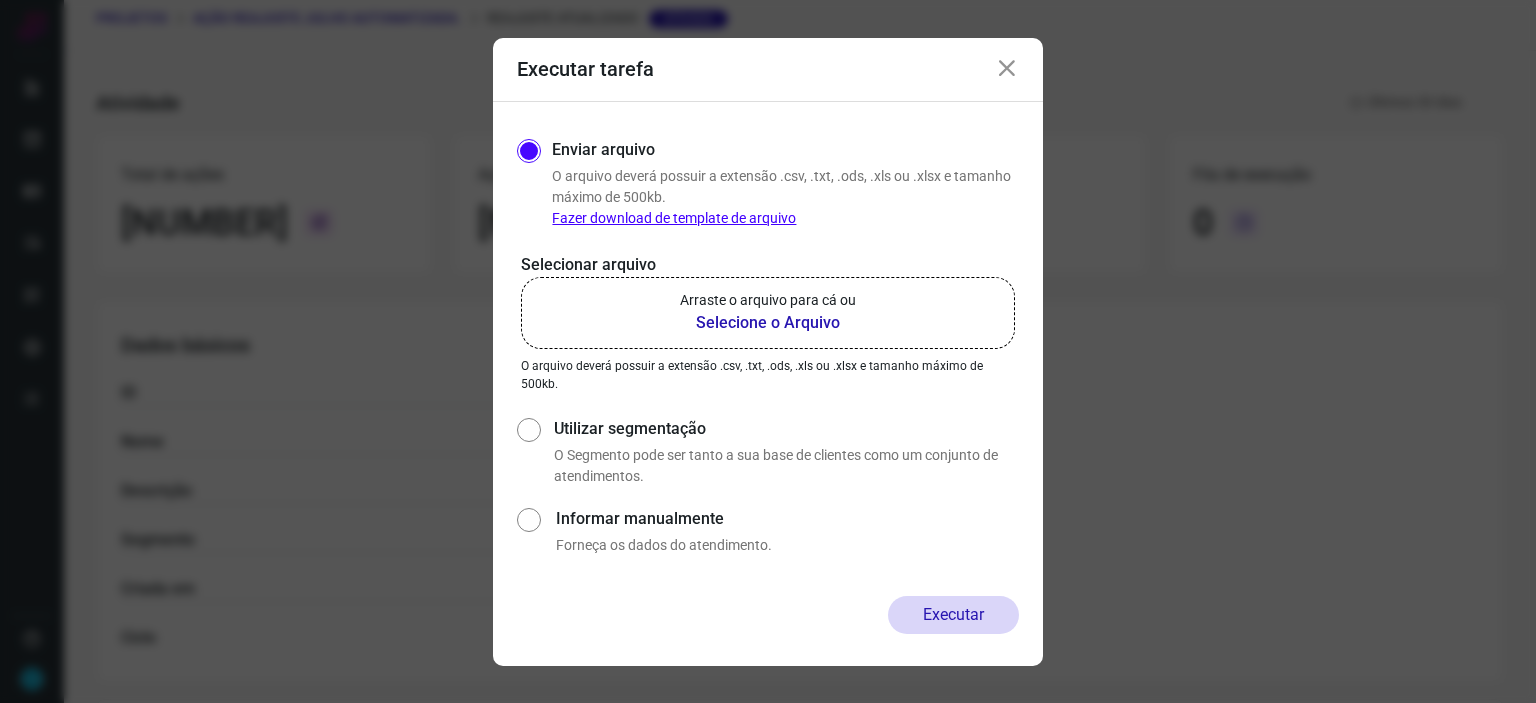 click on "Selecione o Arquivo" at bounding box center [768, 323] 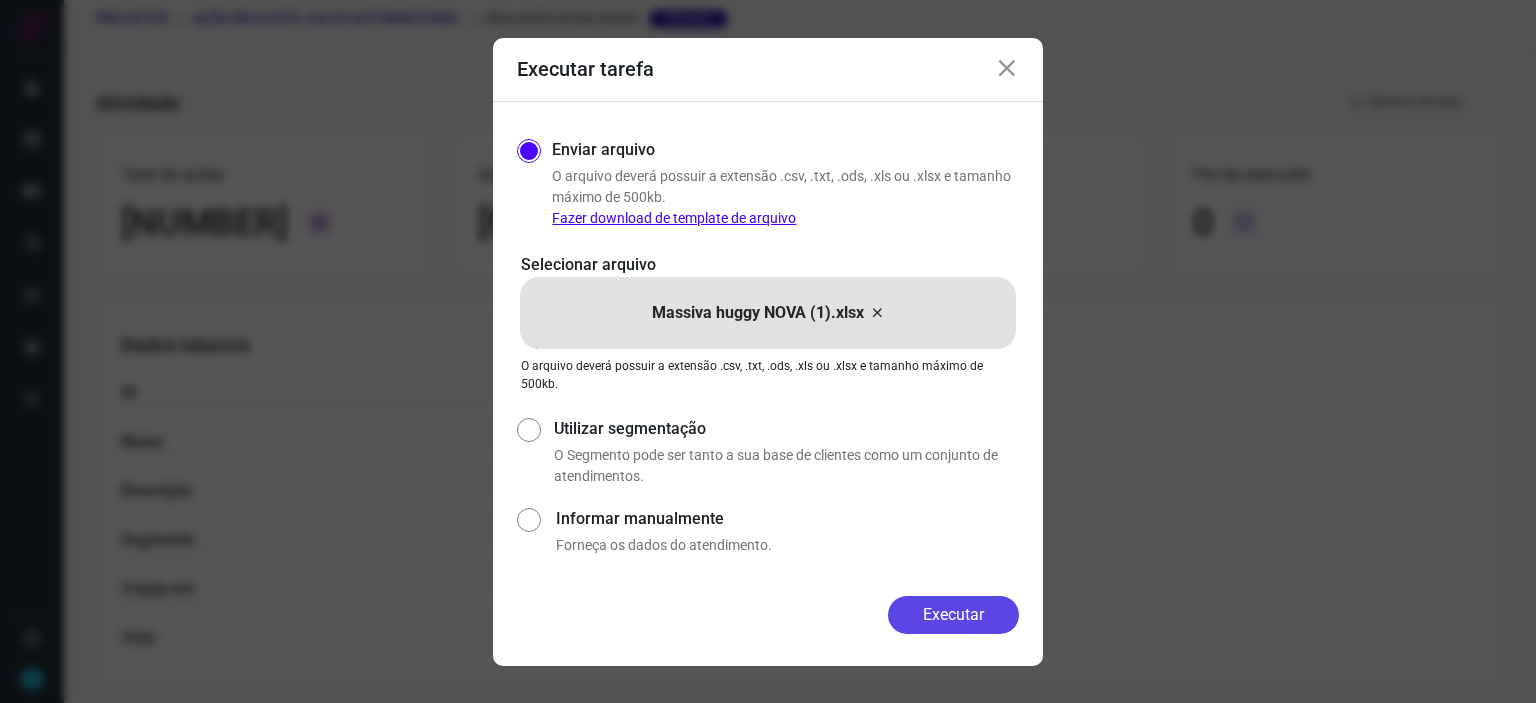 click on "Executar" at bounding box center [953, 615] 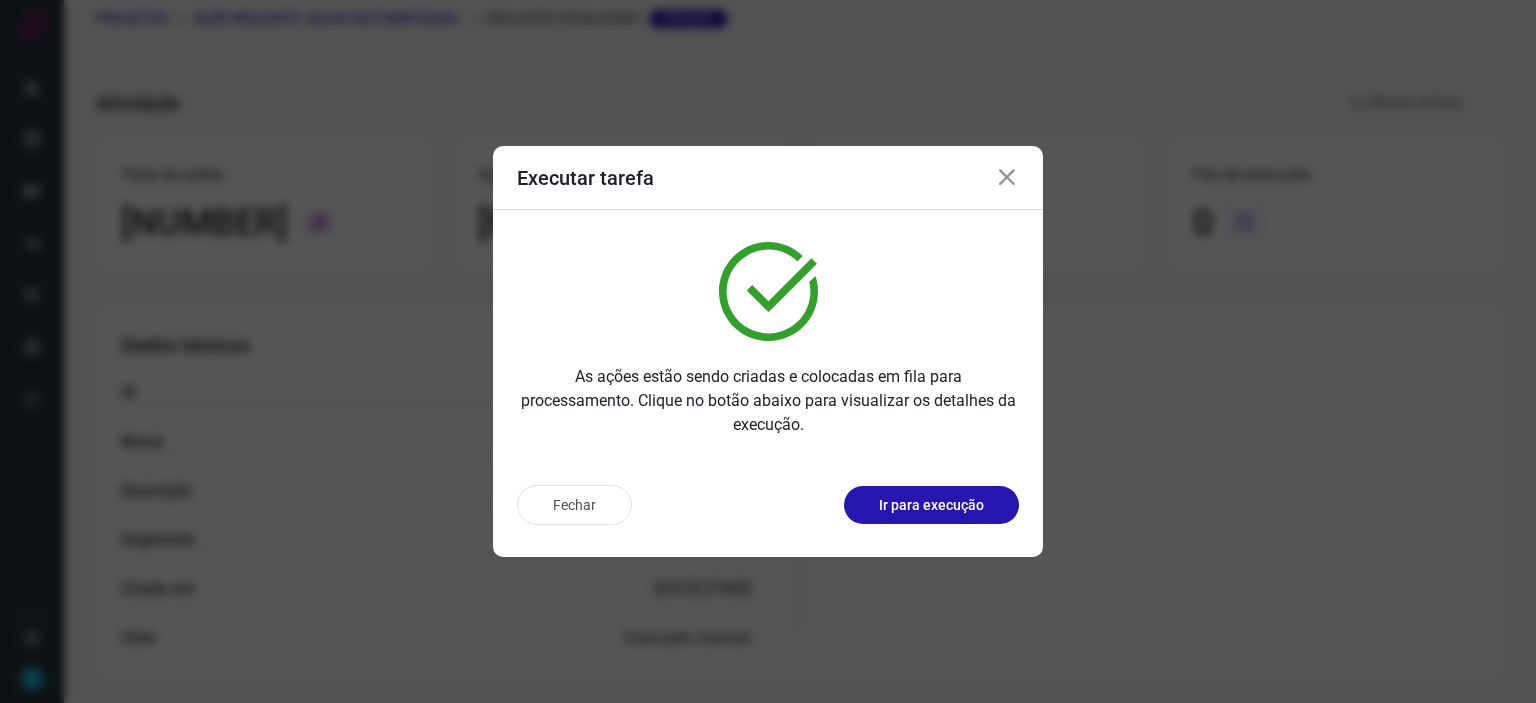 click at bounding box center [1007, 178] 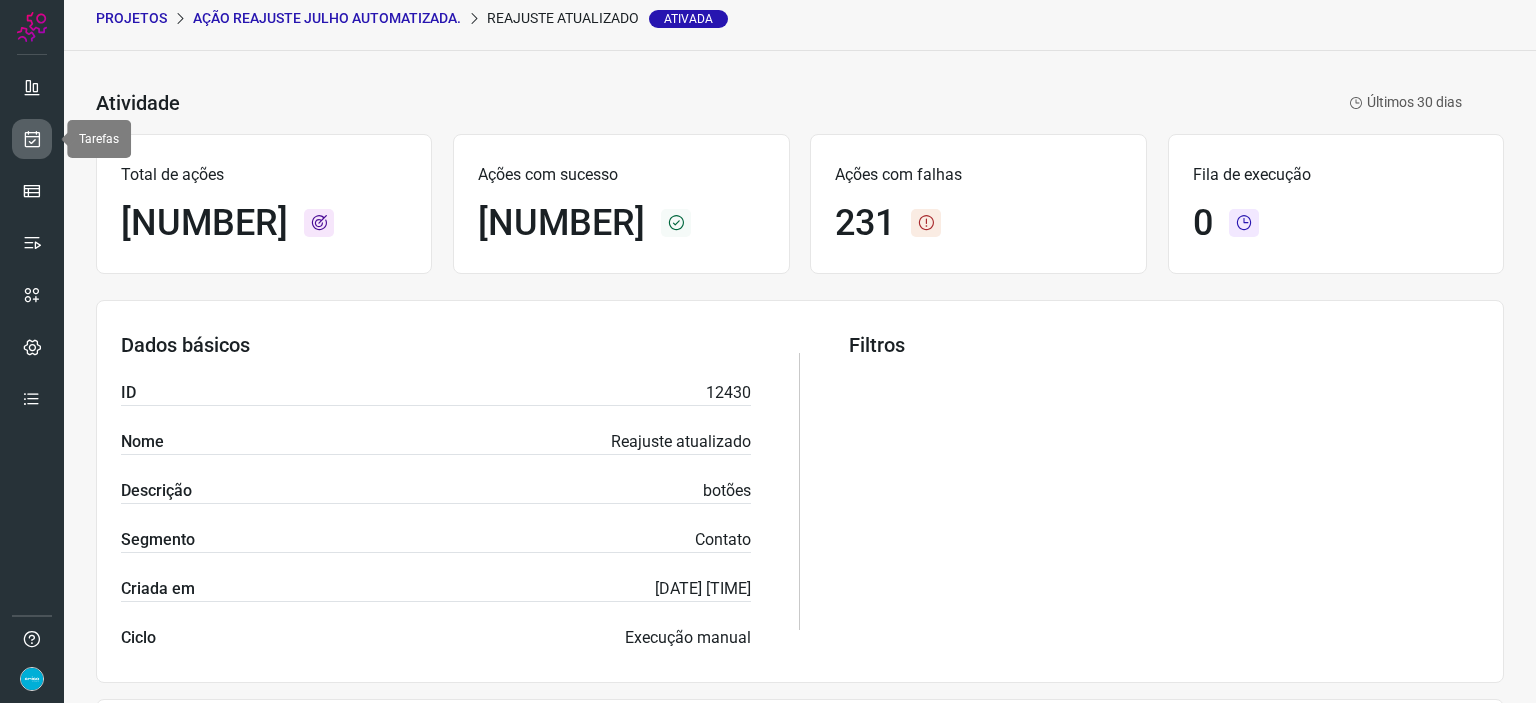 click at bounding box center (32, 139) 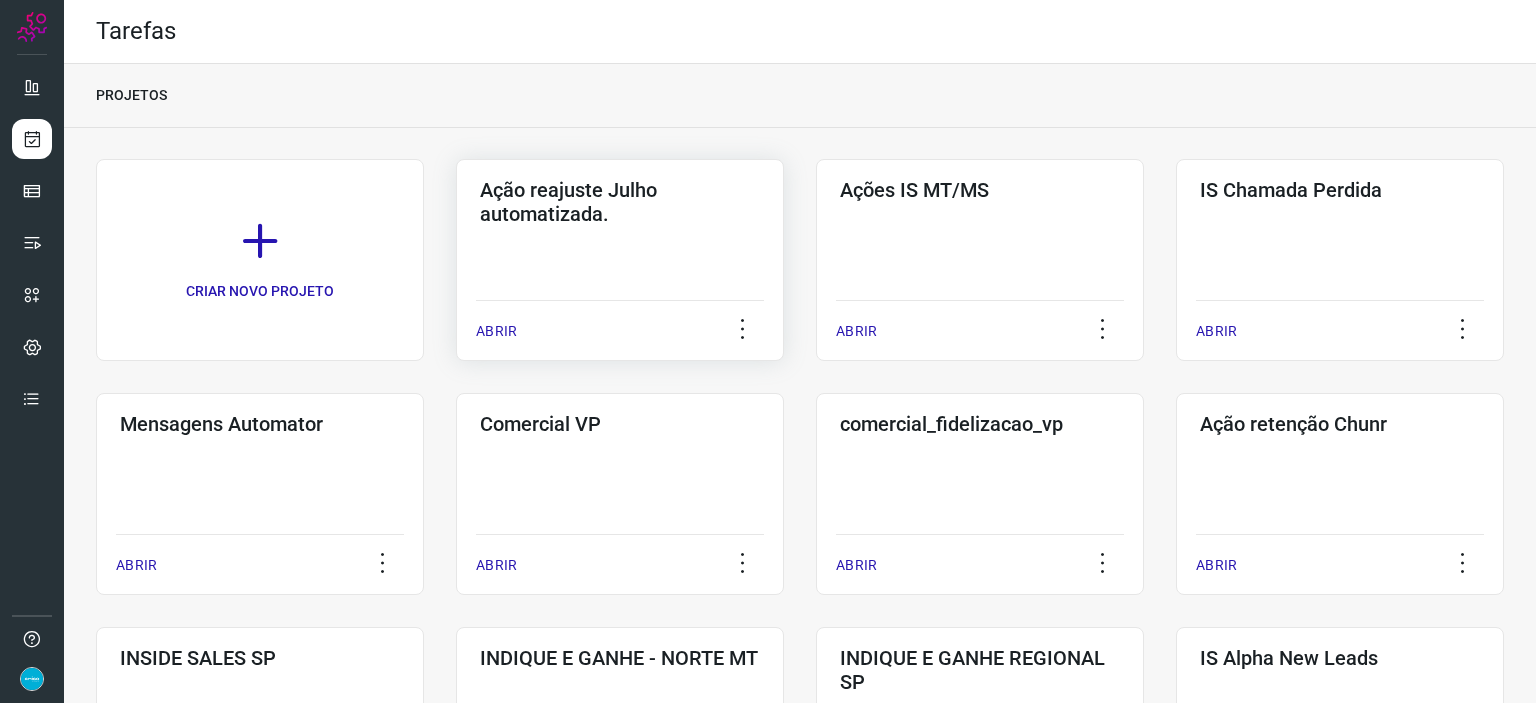 click on "ABRIR" at bounding box center [496, 331] 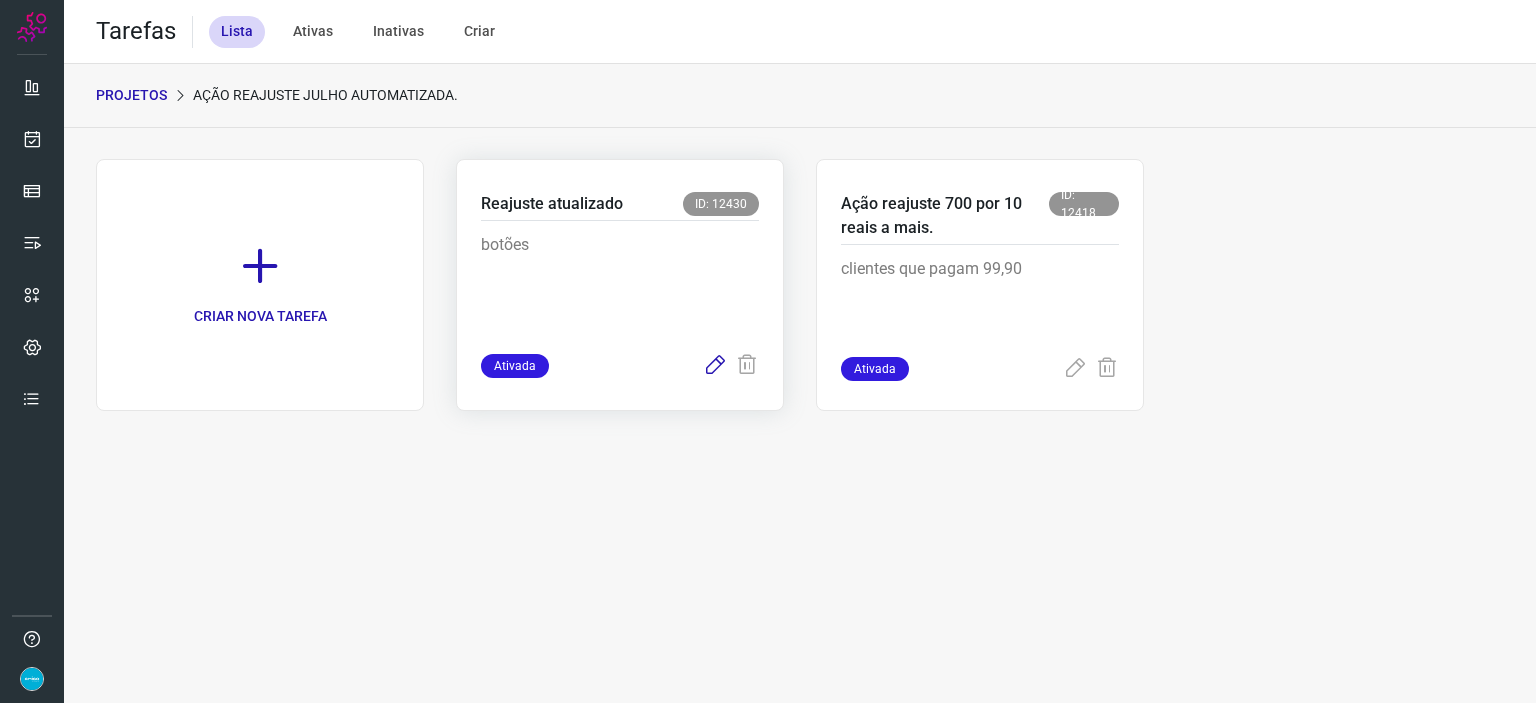 click at bounding box center (715, 366) 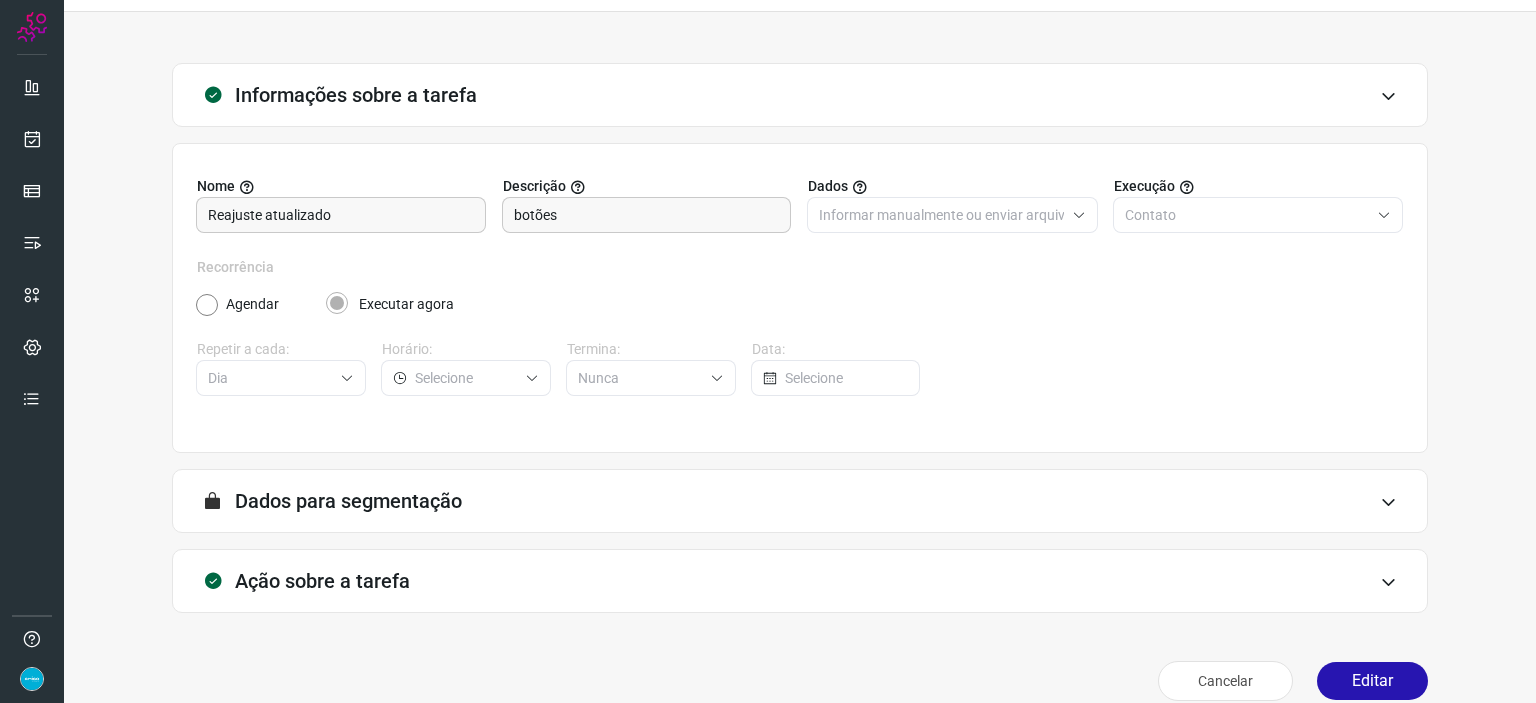 scroll, scrollTop: 77, scrollLeft: 0, axis: vertical 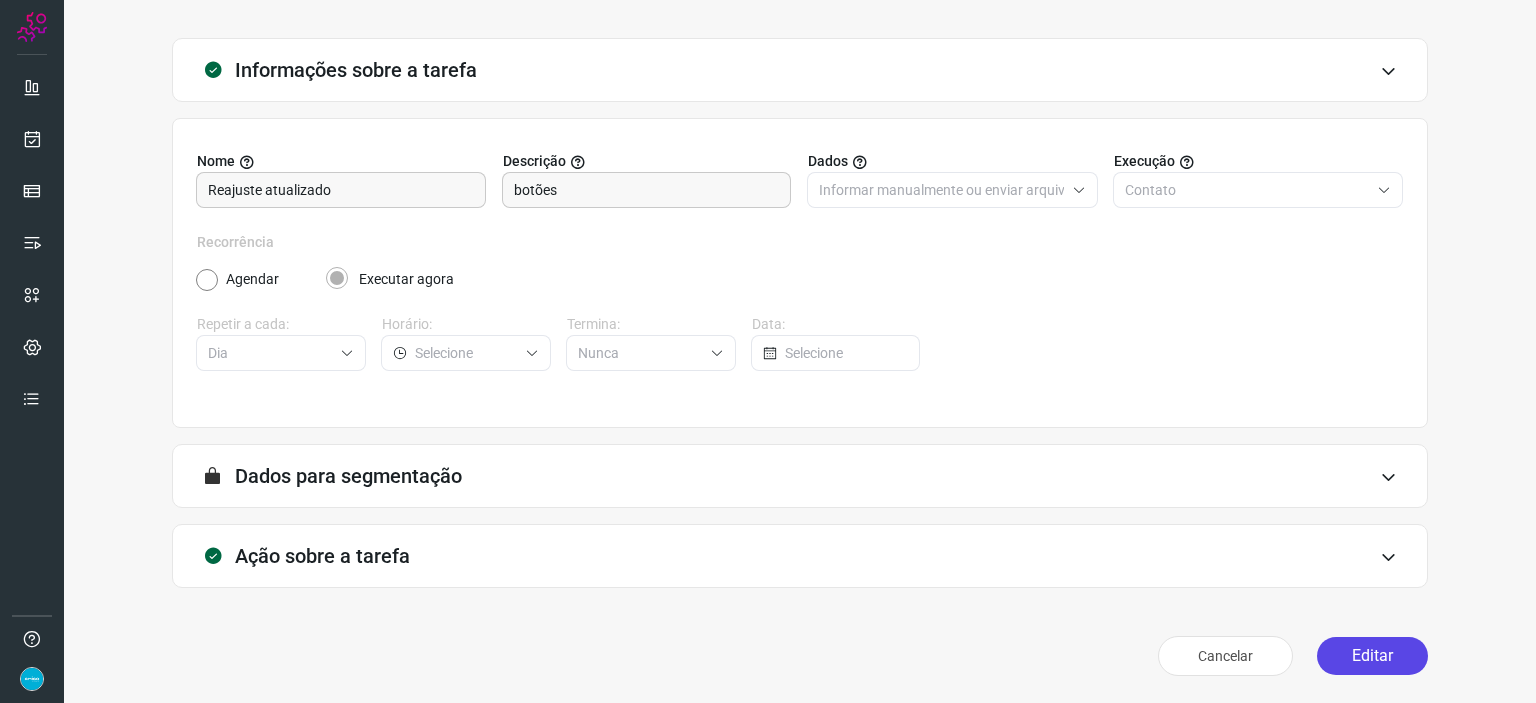 click on "Editar" at bounding box center (1372, 656) 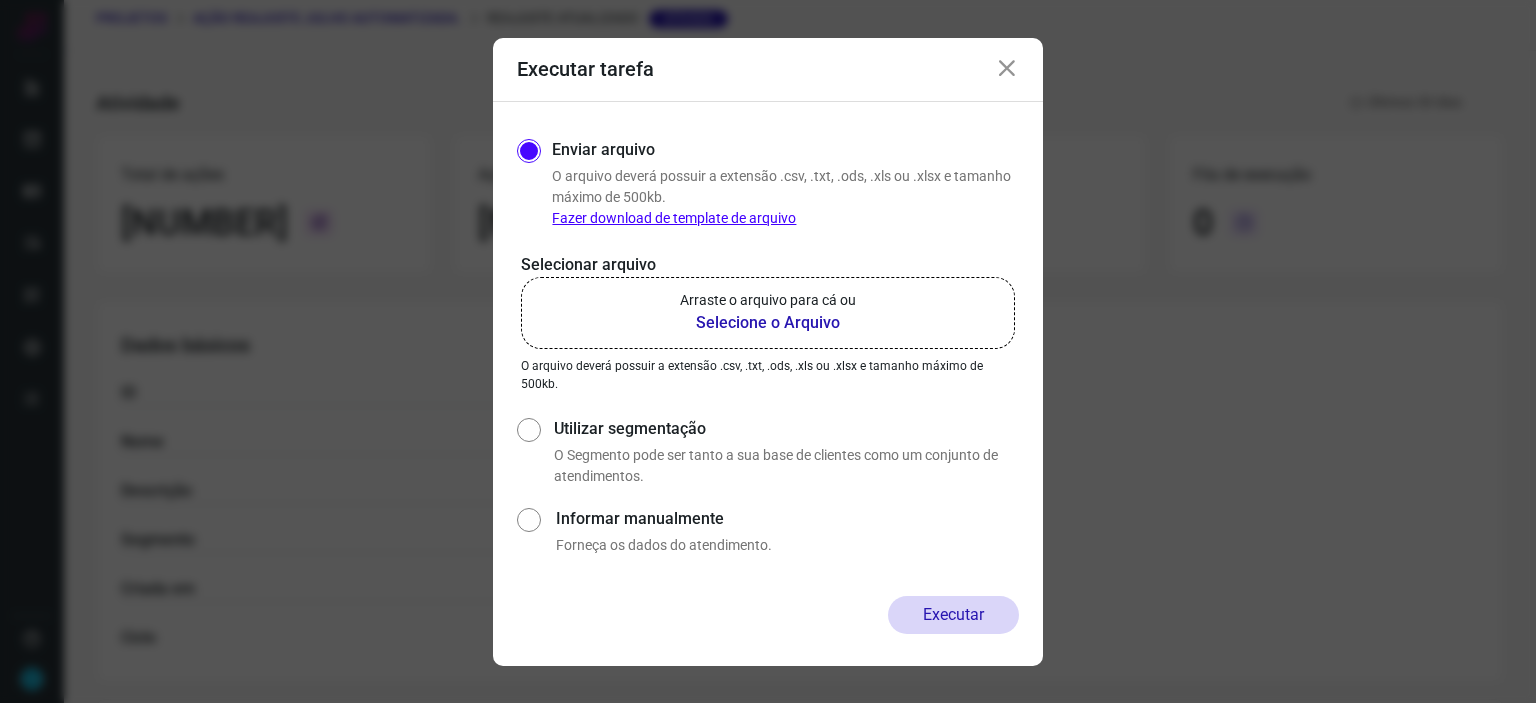 click on "Selecione o Arquivo" at bounding box center (768, 323) 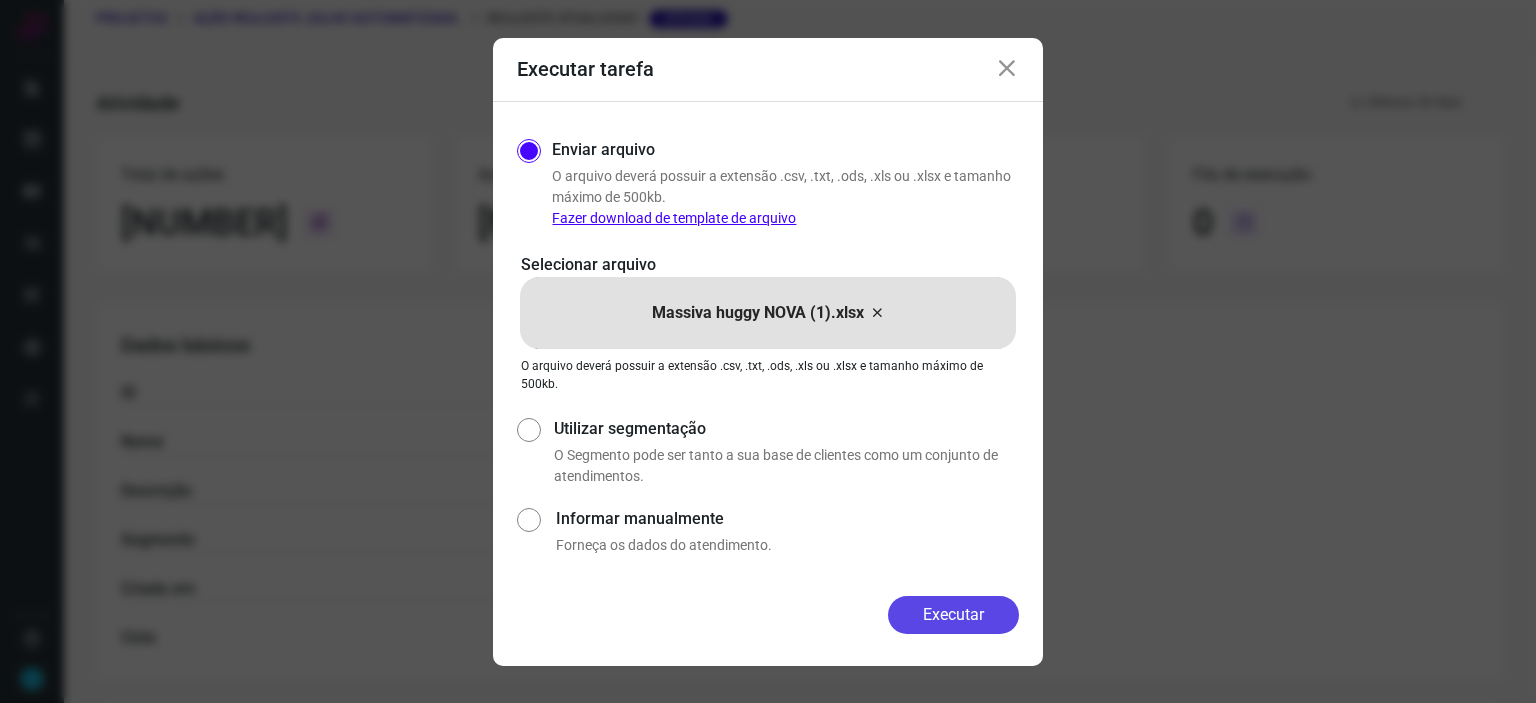 click on "Executar" at bounding box center (953, 615) 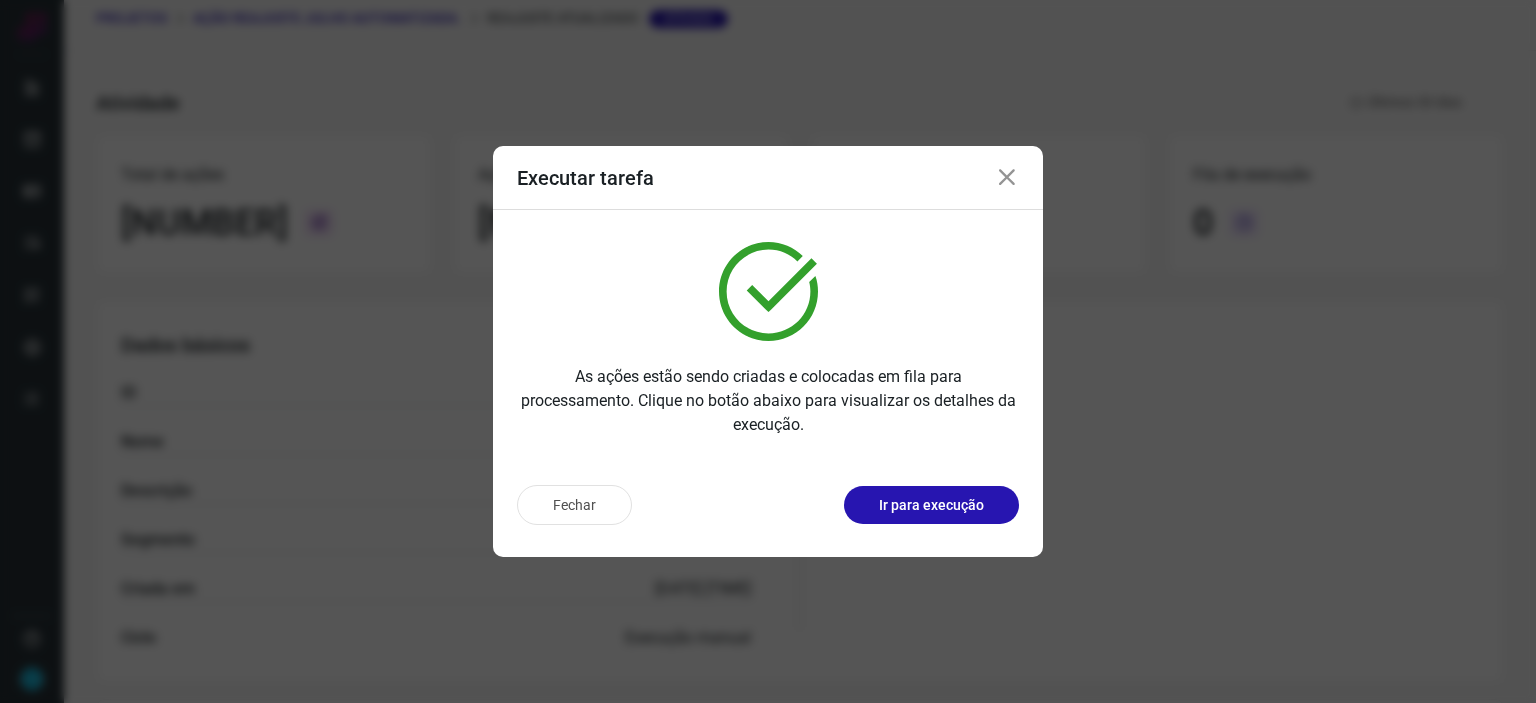 click at bounding box center (1007, 178) 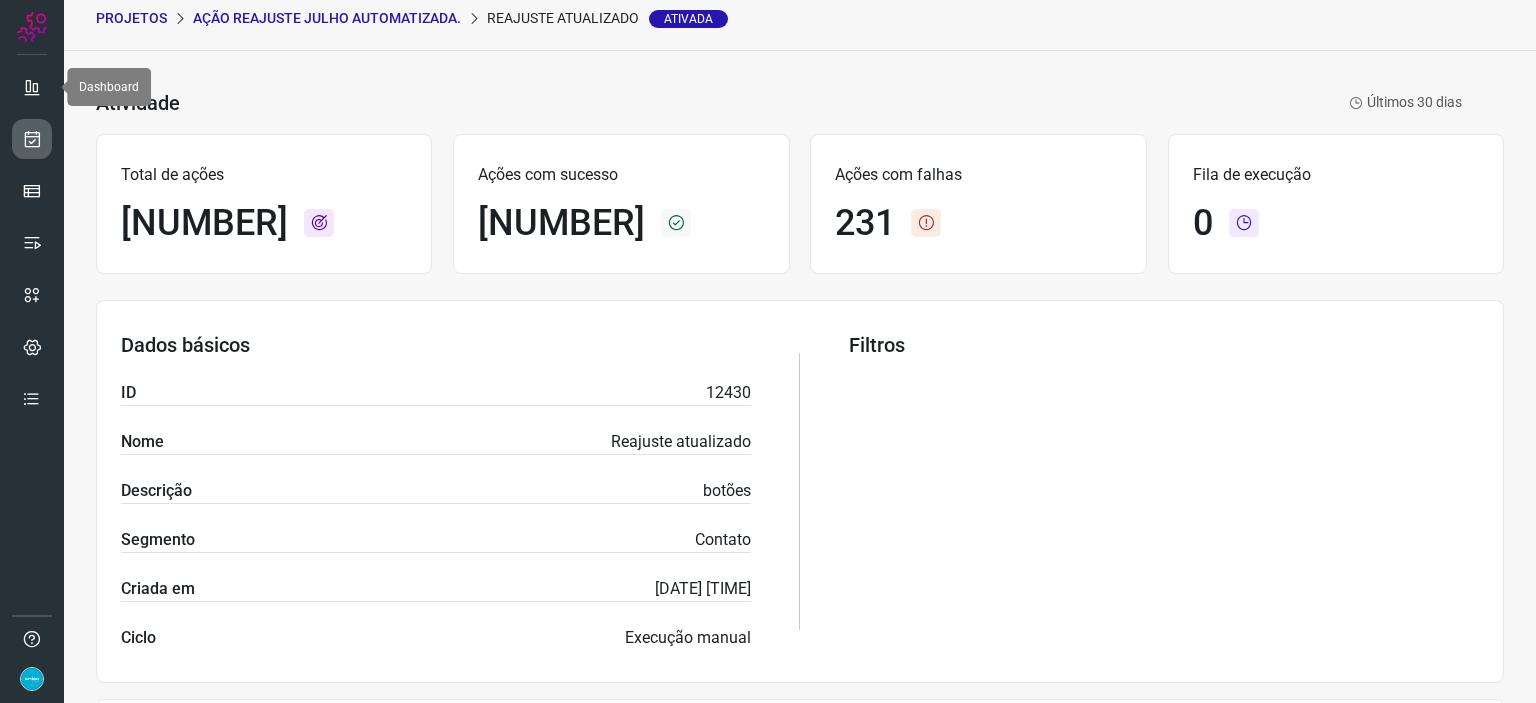 click at bounding box center (32, 139) 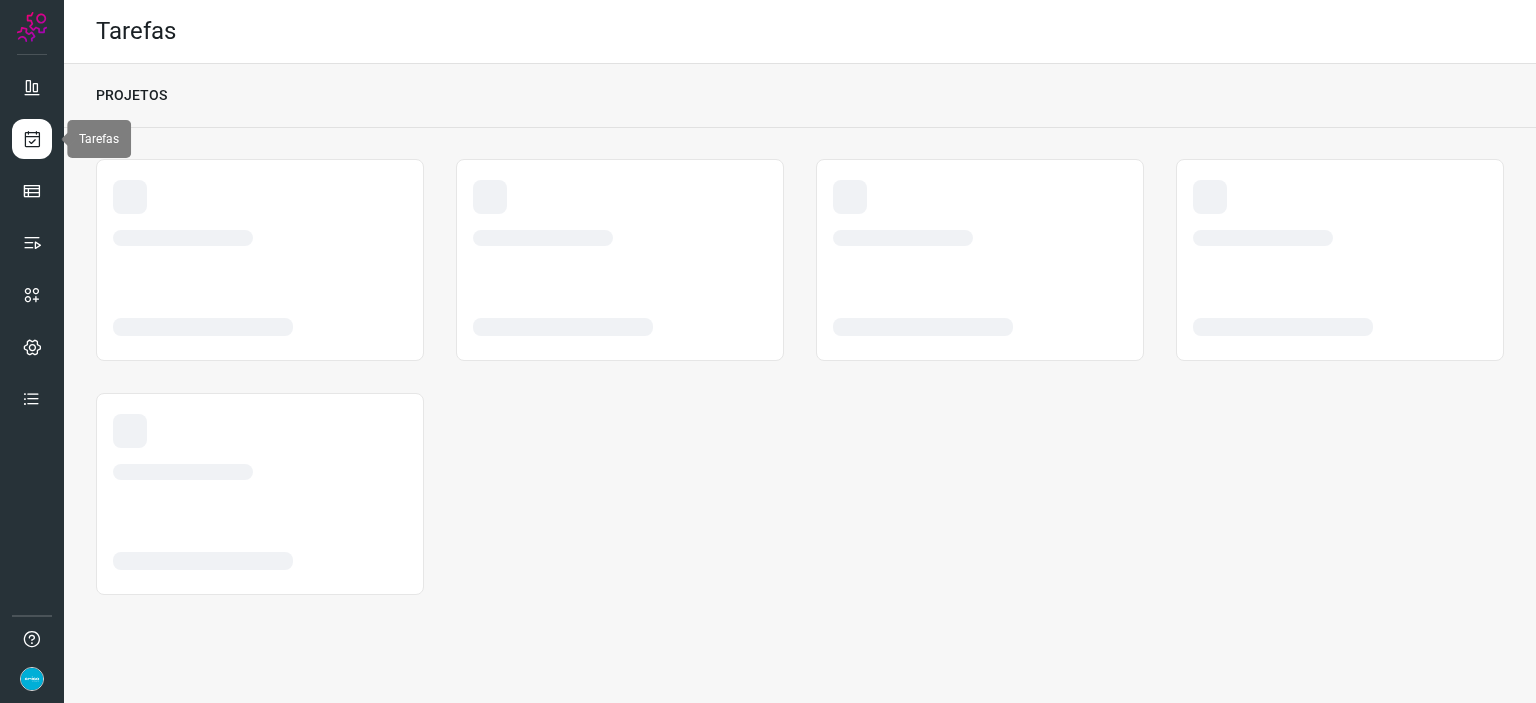scroll, scrollTop: 0, scrollLeft: 0, axis: both 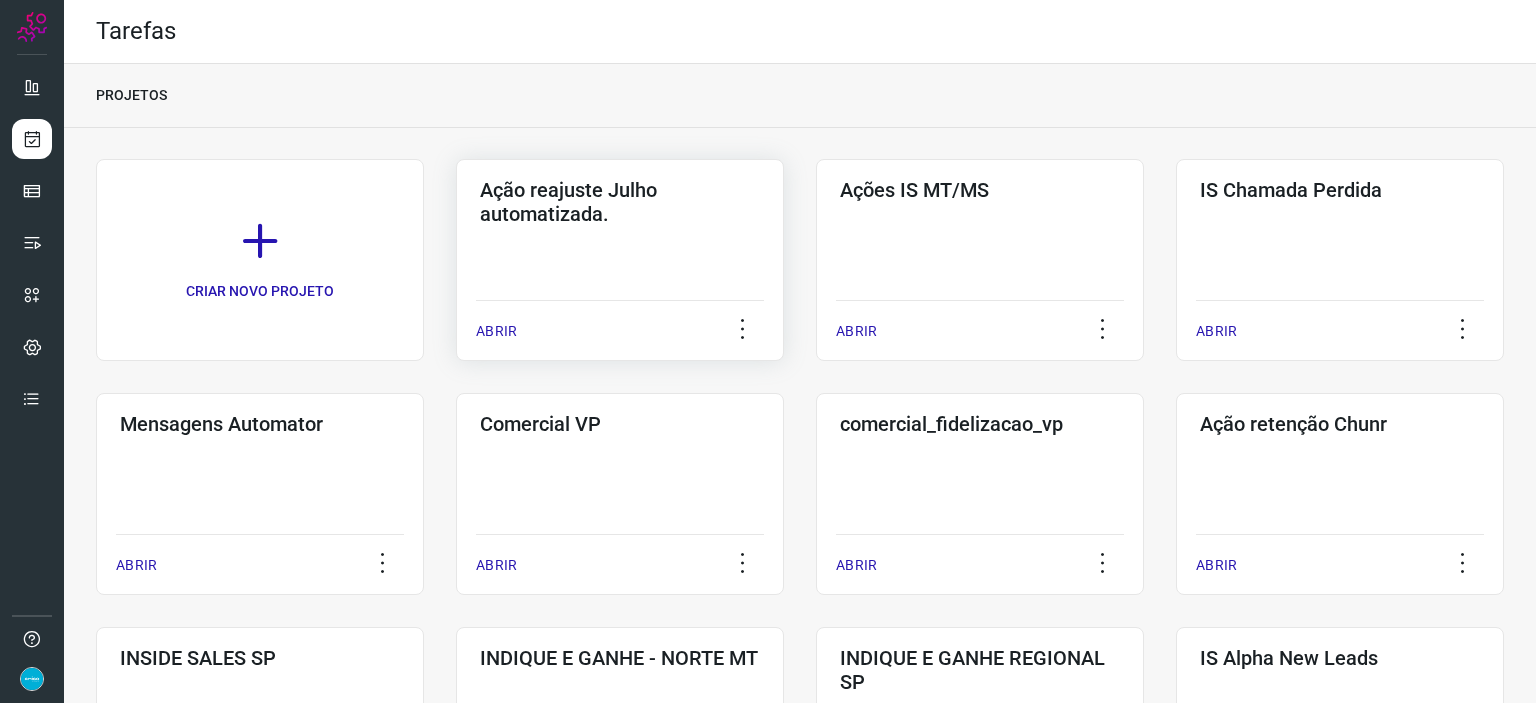 click on "ABRIR" at bounding box center [496, 331] 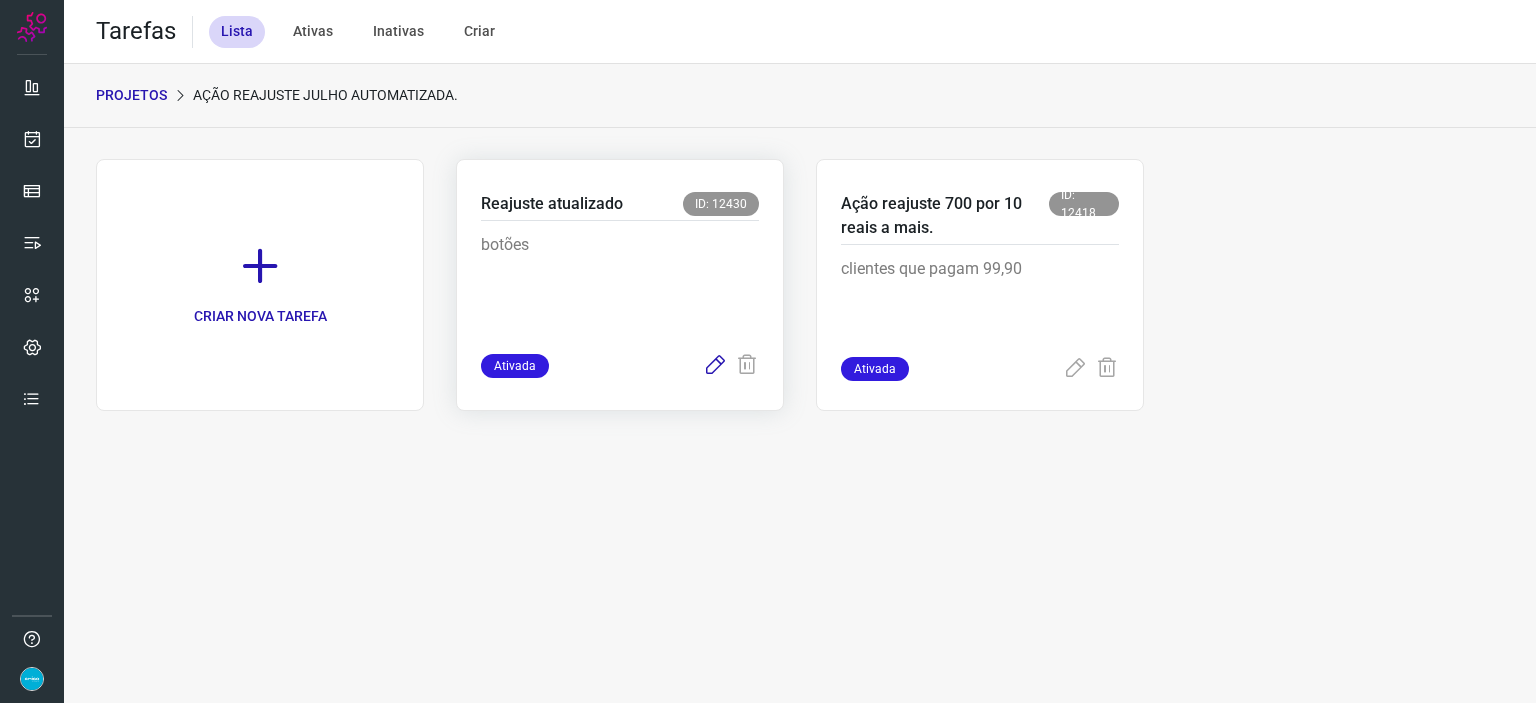 click at bounding box center (715, 366) 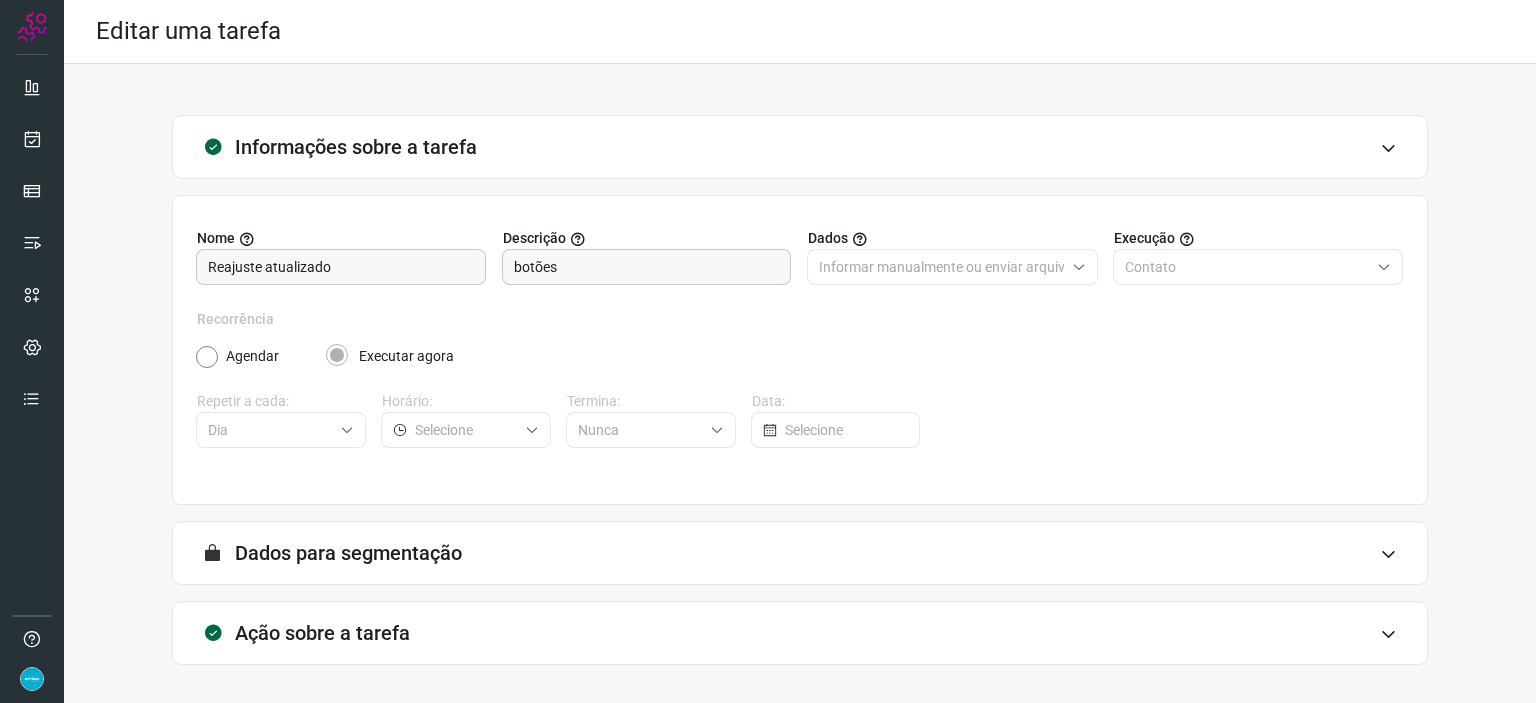 scroll, scrollTop: 77, scrollLeft: 0, axis: vertical 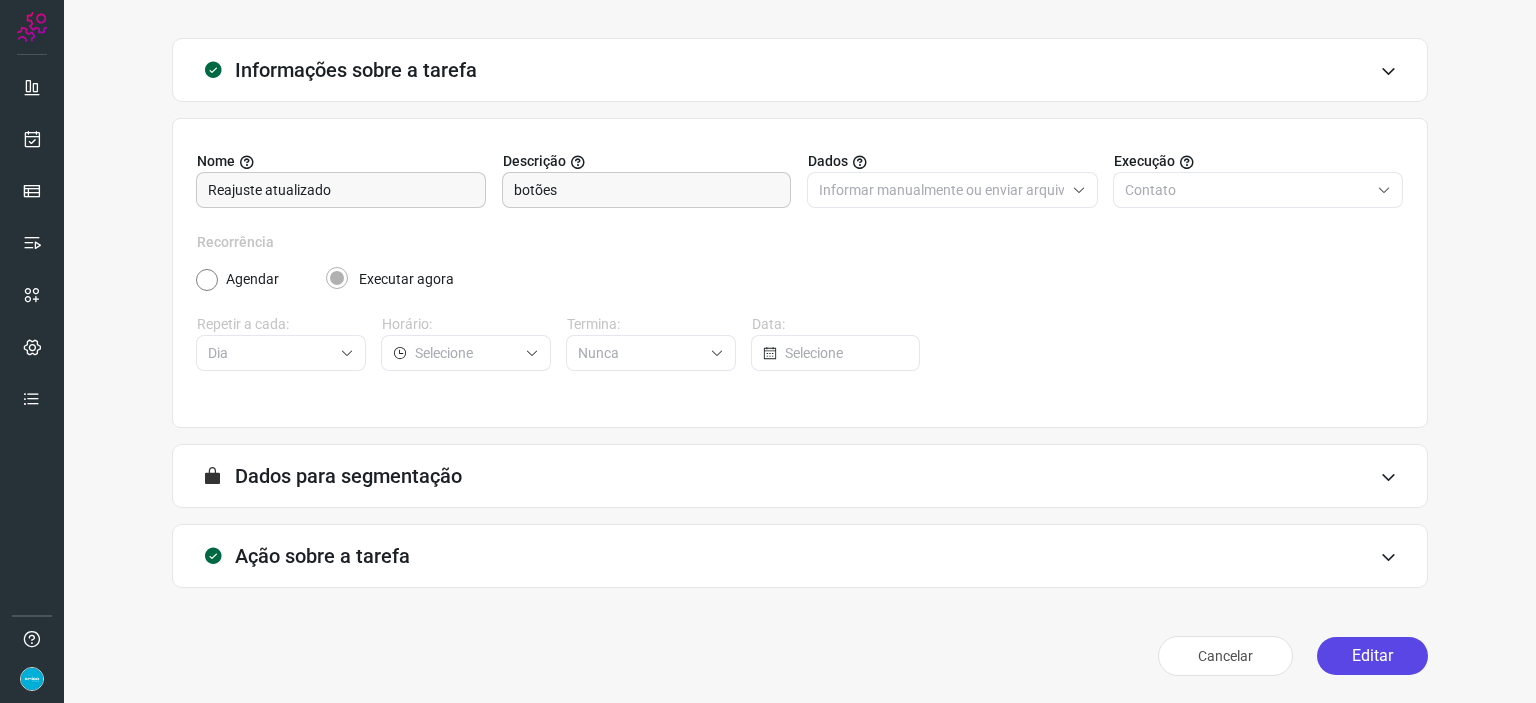 click on "Editar" at bounding box center [1372, 656] 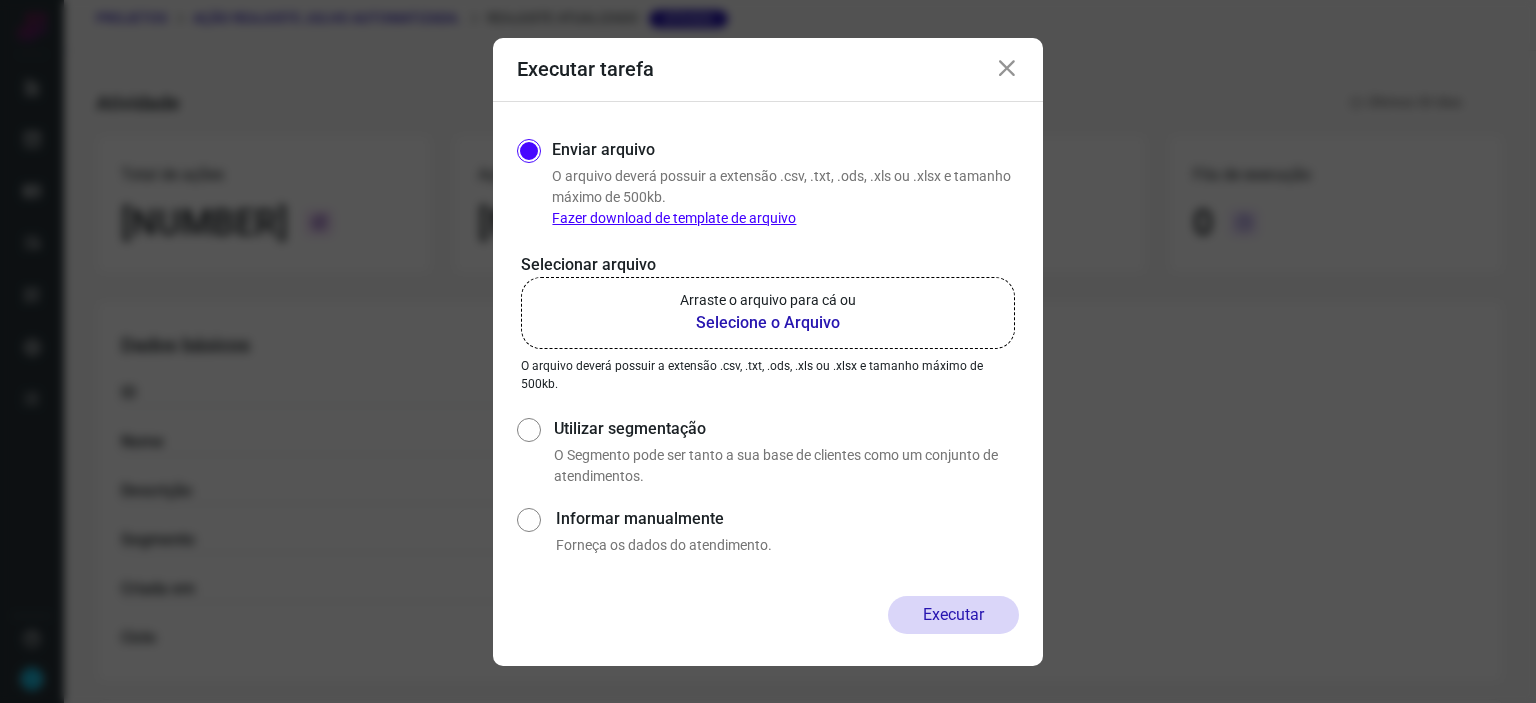 click on "Selecione o Arquivo" at bounding box center (768, 323) 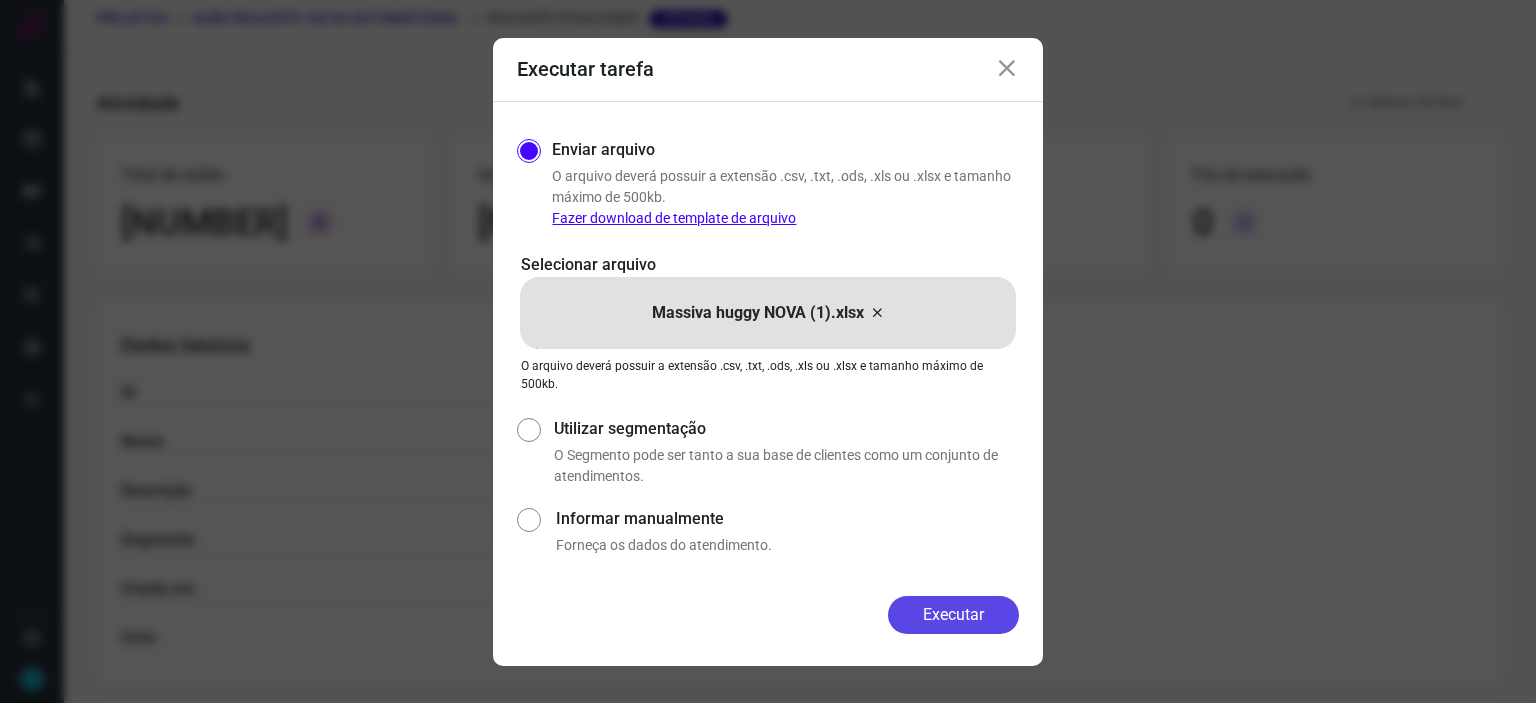 click on "Executar" at bounding box center (953, 615) 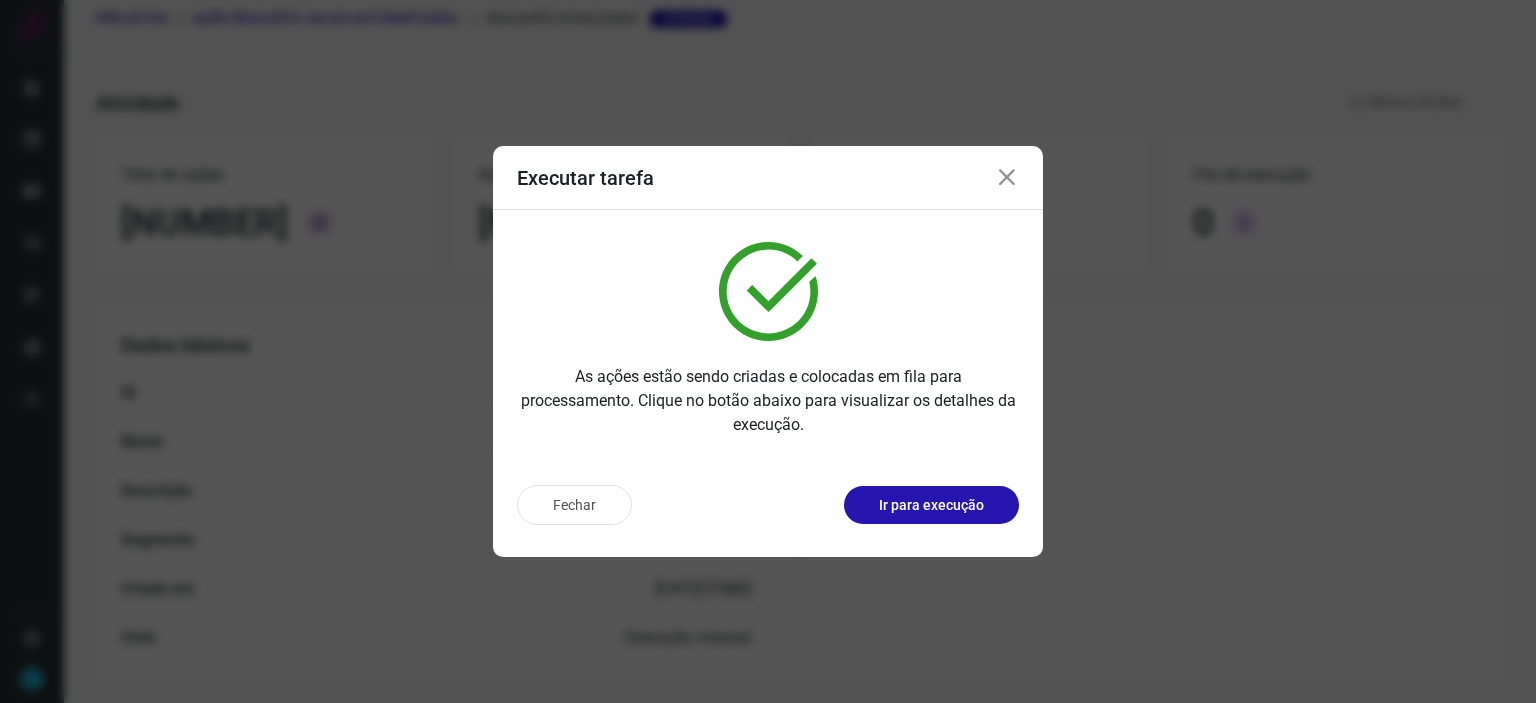 click at bounding box center [1007, 178] 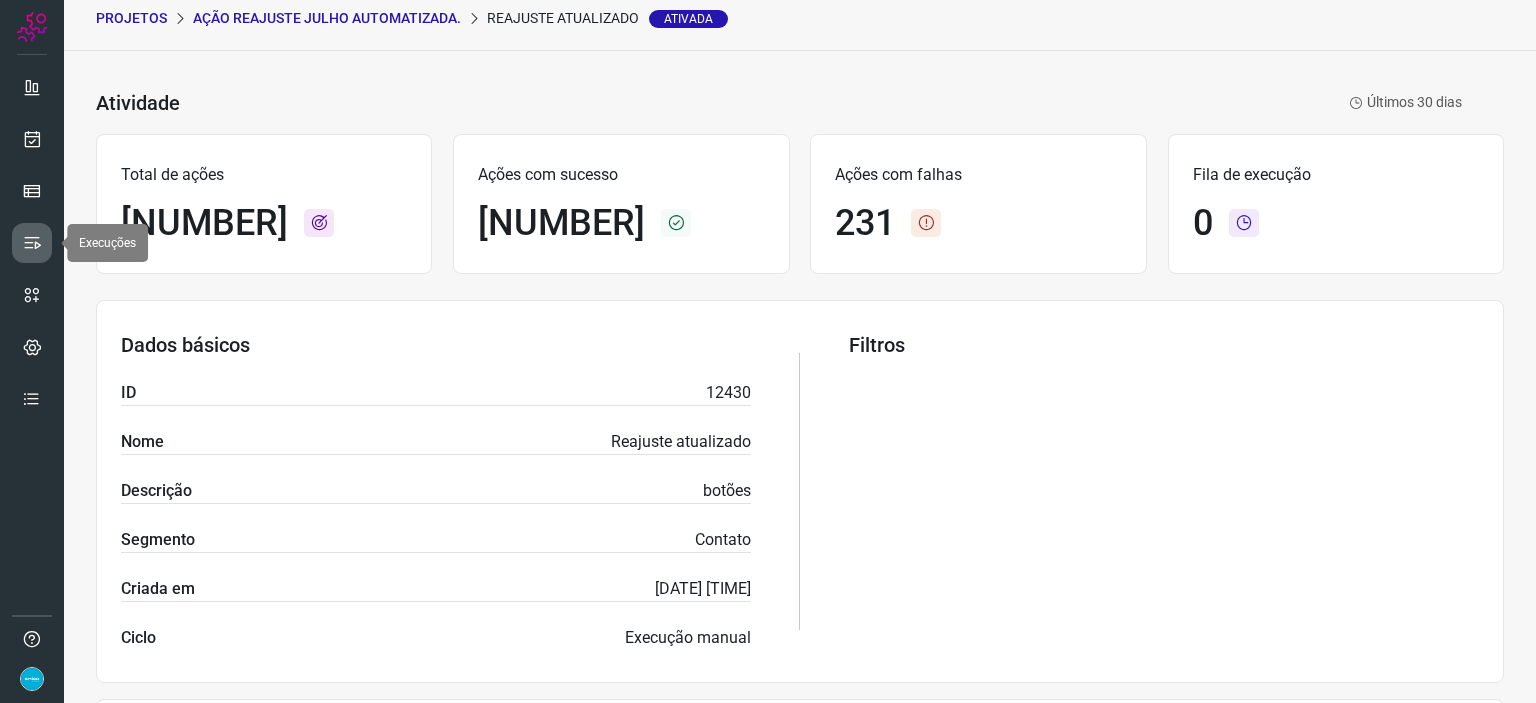 click at bounding box center [32, 243] 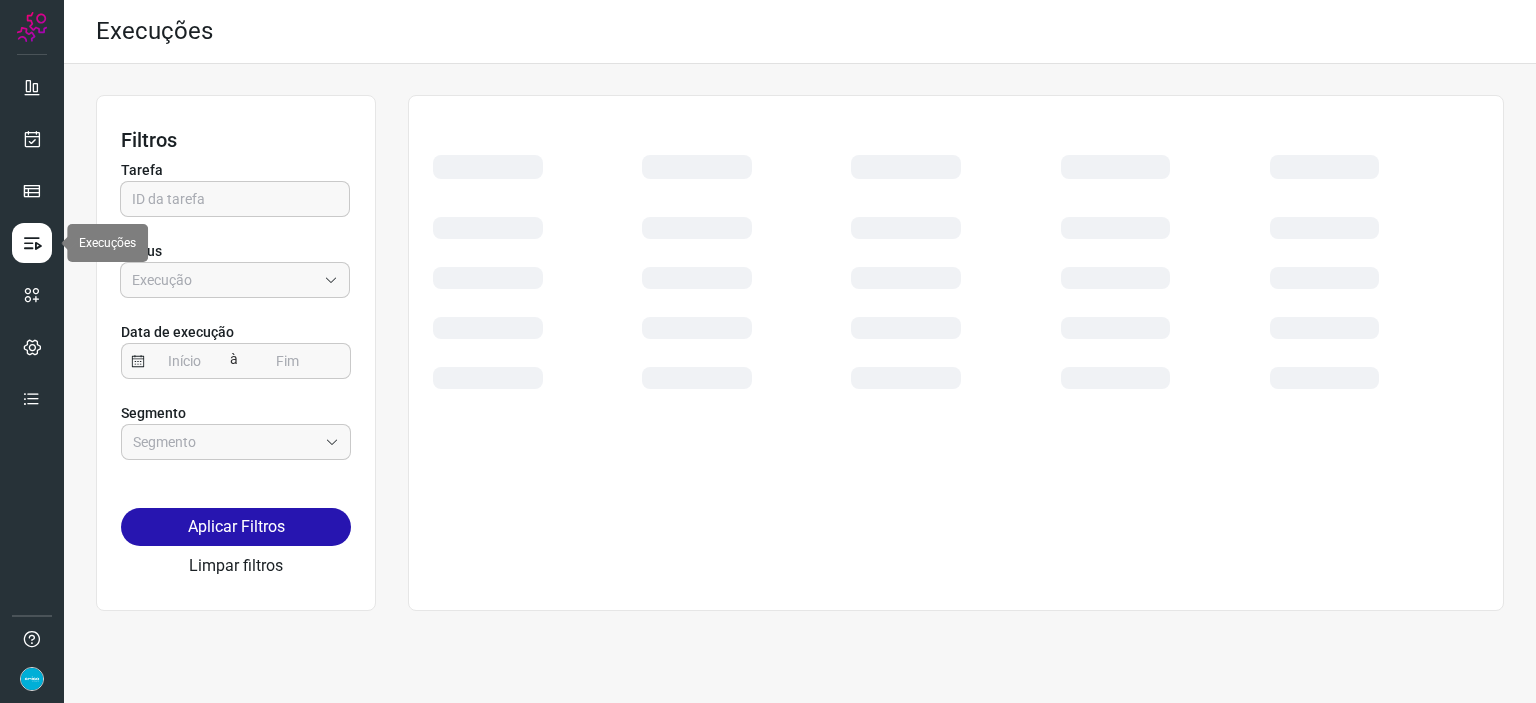 scroll, scrollTop: 0, scrollLeft: 0, axis: both 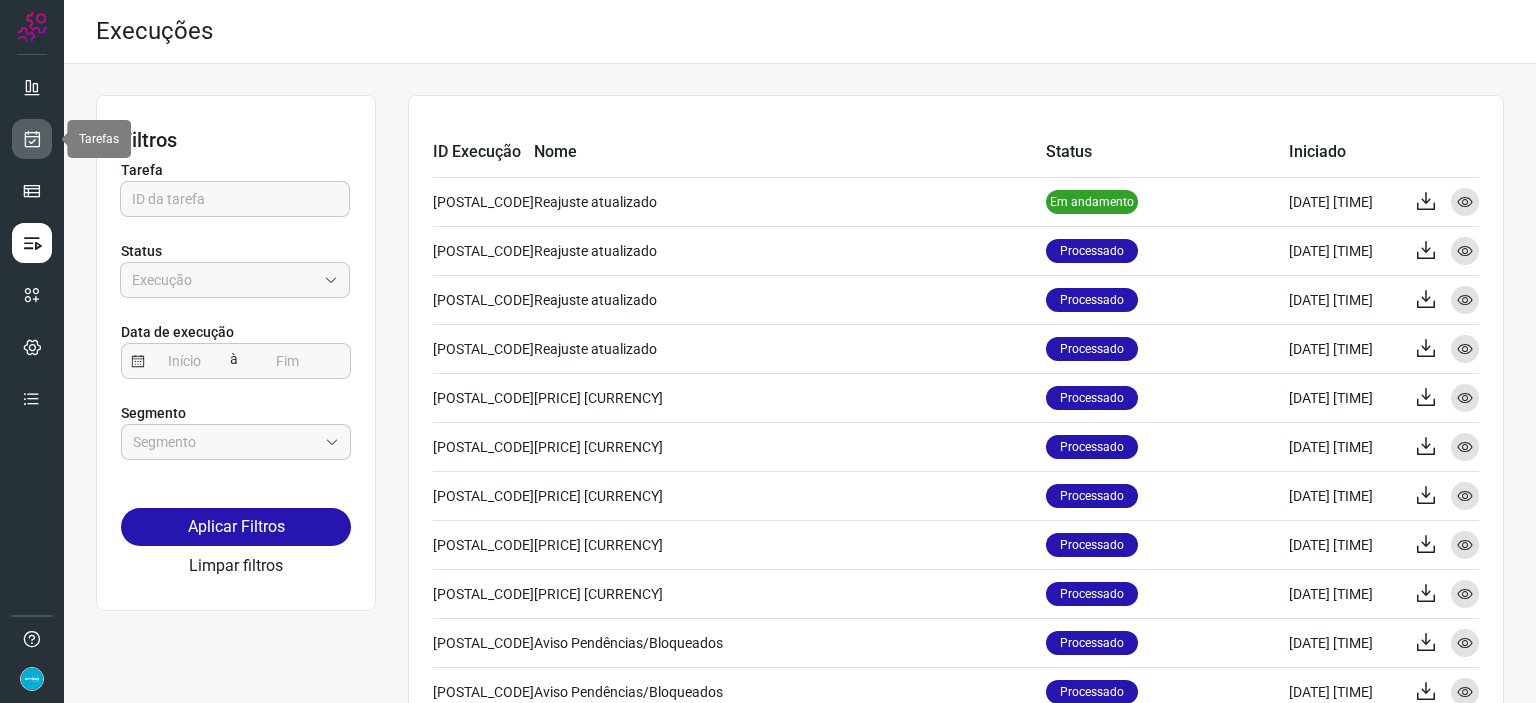 click at bounding box center [32, 139] 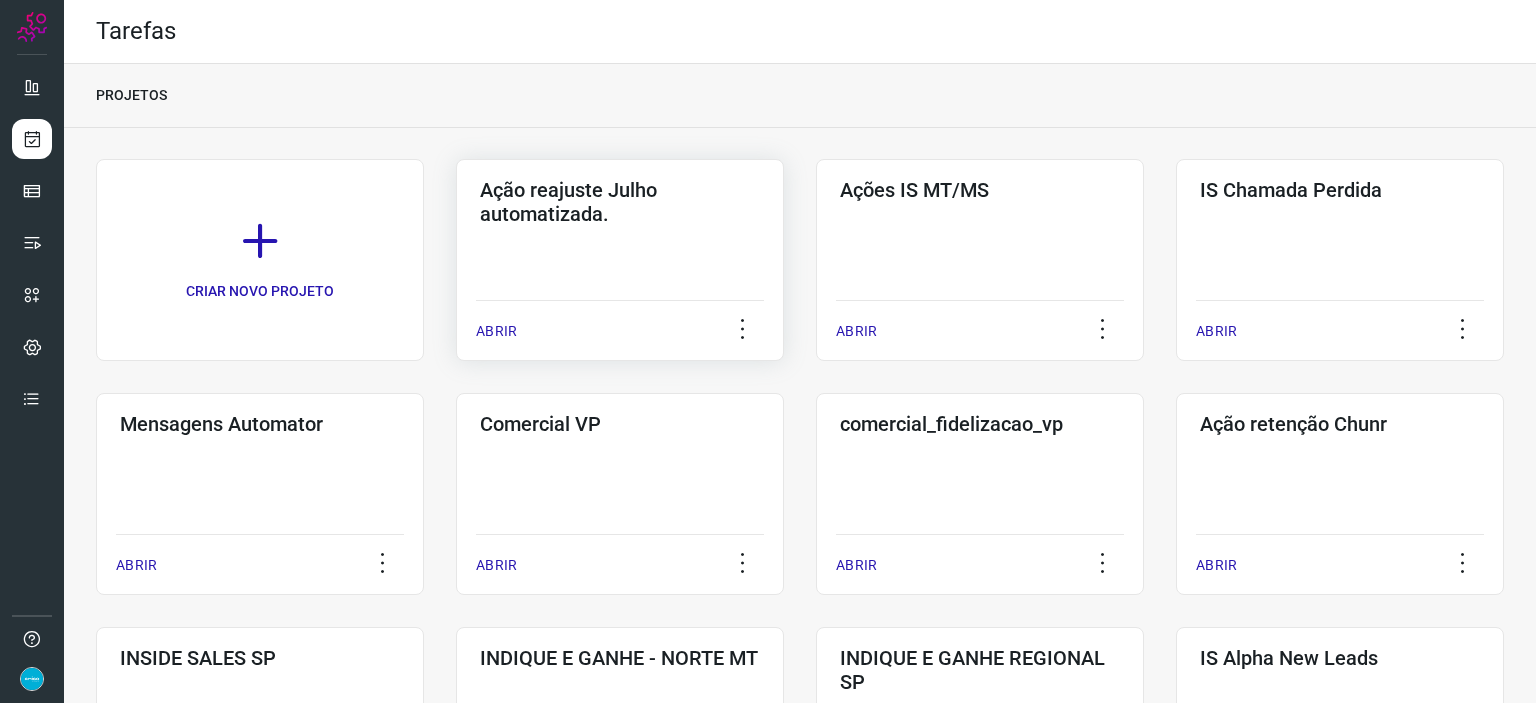 click on "ABRIR" at bounding box center (496, 331) 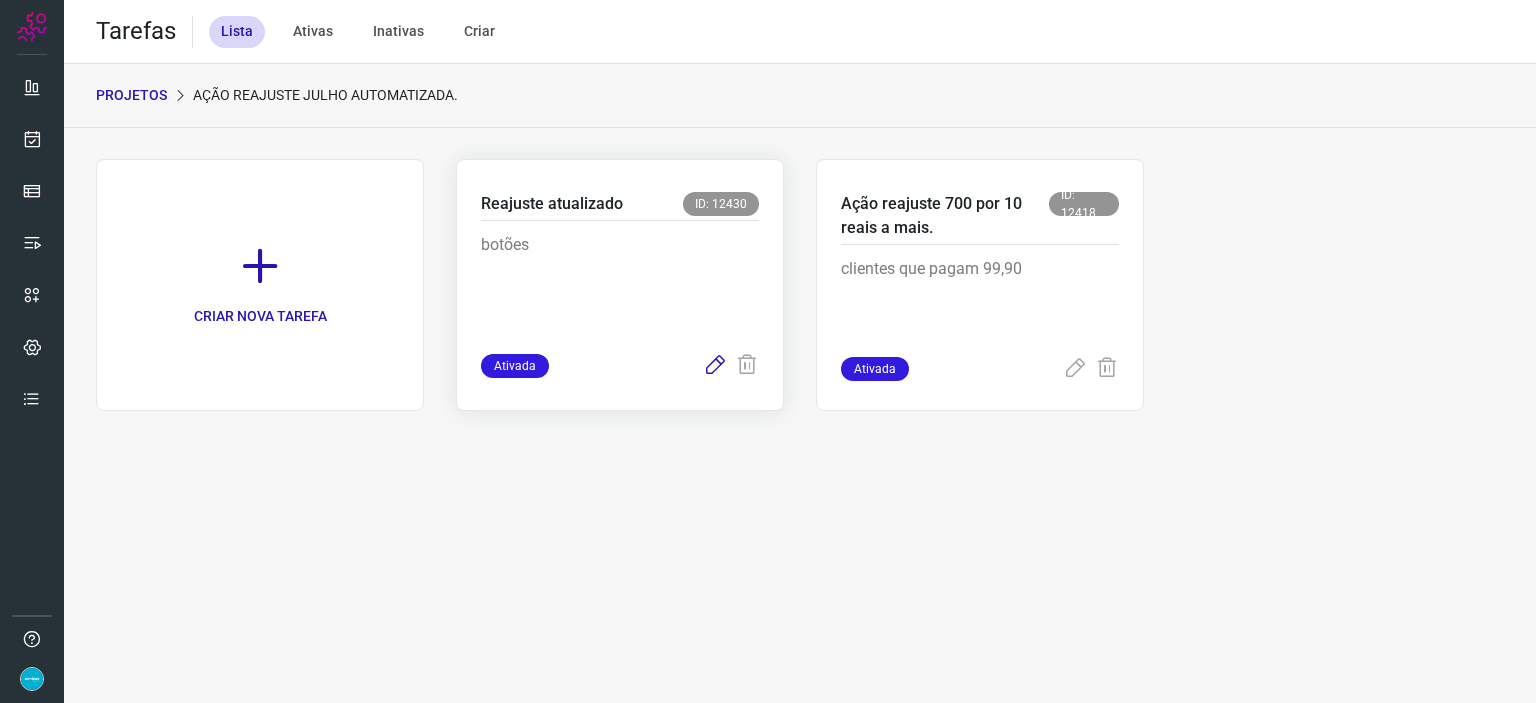 click at bounding box center [715, 366] 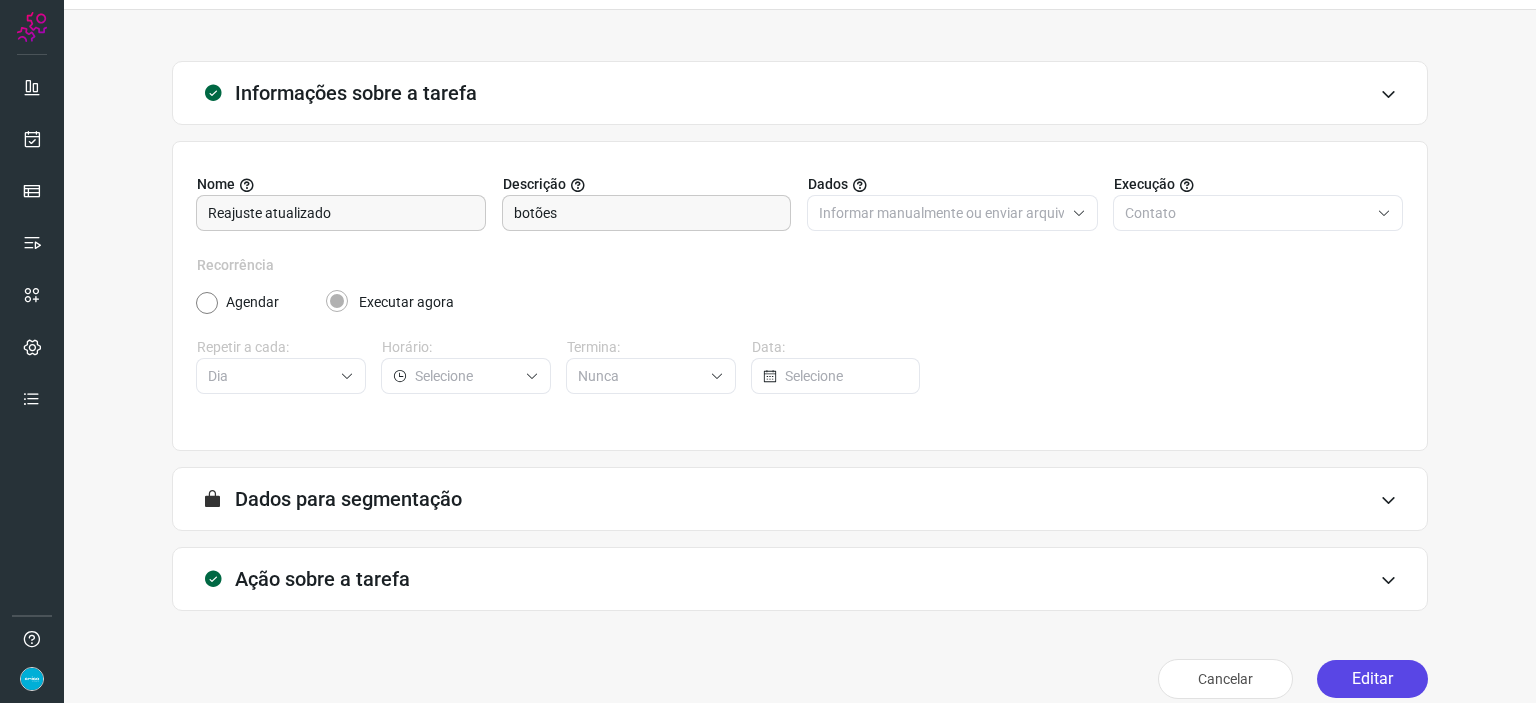 scroll, scrollTop: 77, scrollLeft: 0, axis: vertical 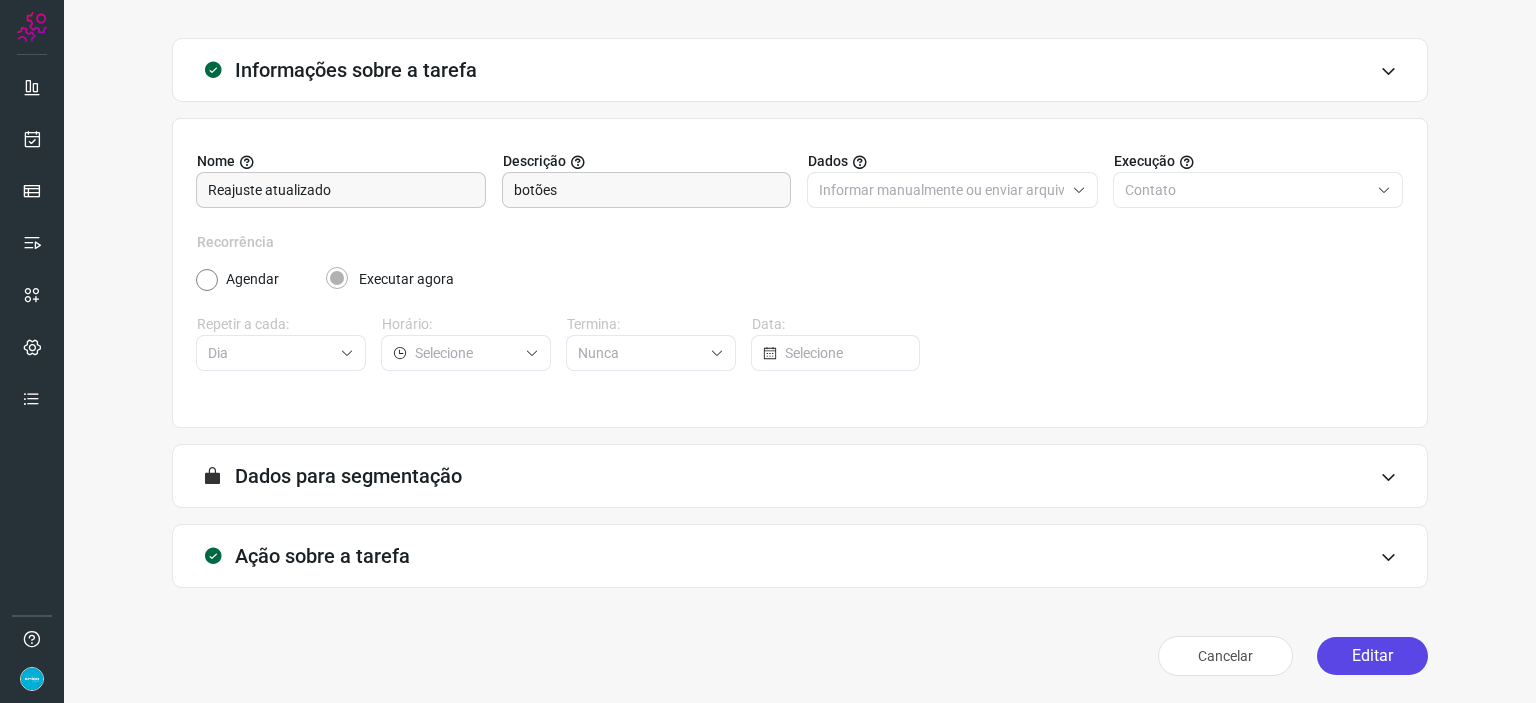 click on "Editar" at bounding box center [1372, 656] 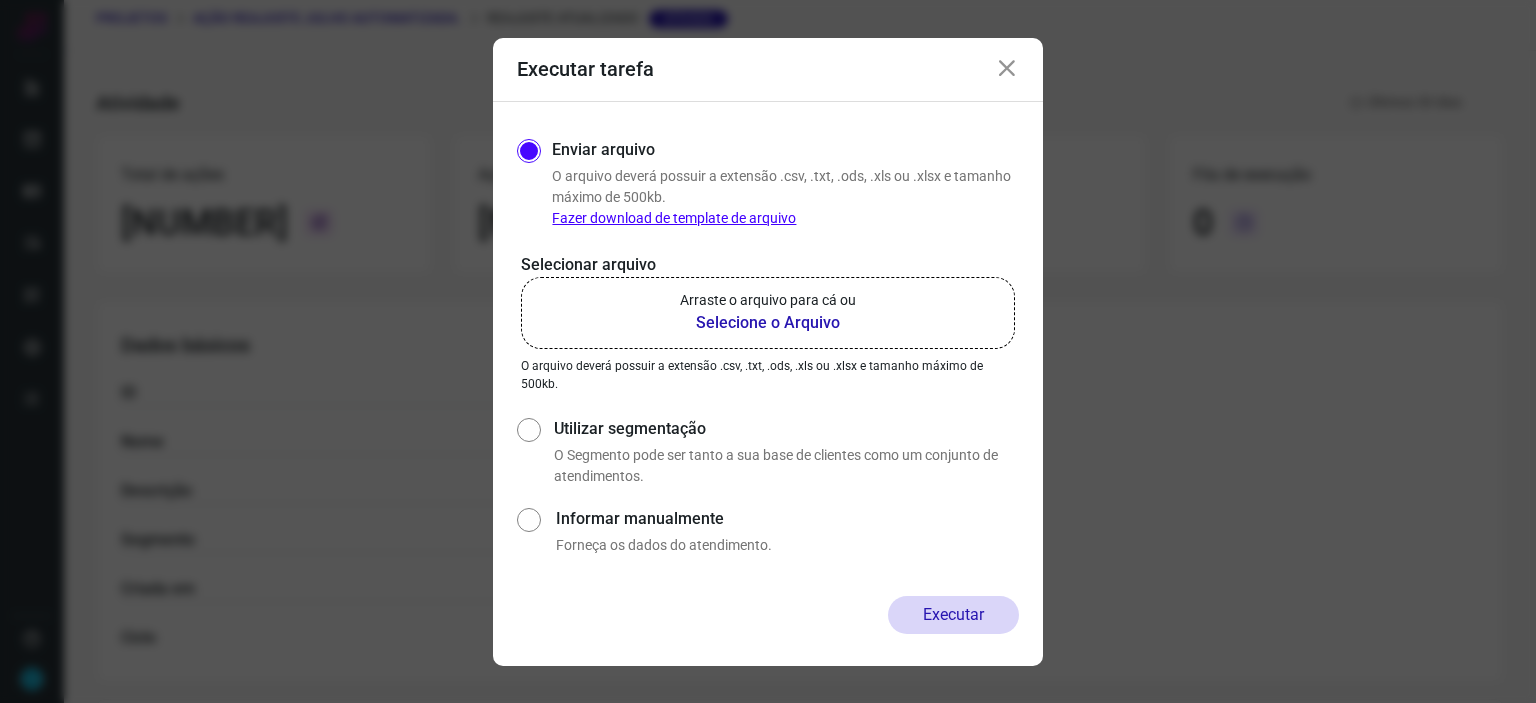 click on "Selecione o Arquivo" at bounding box center [768, 323] 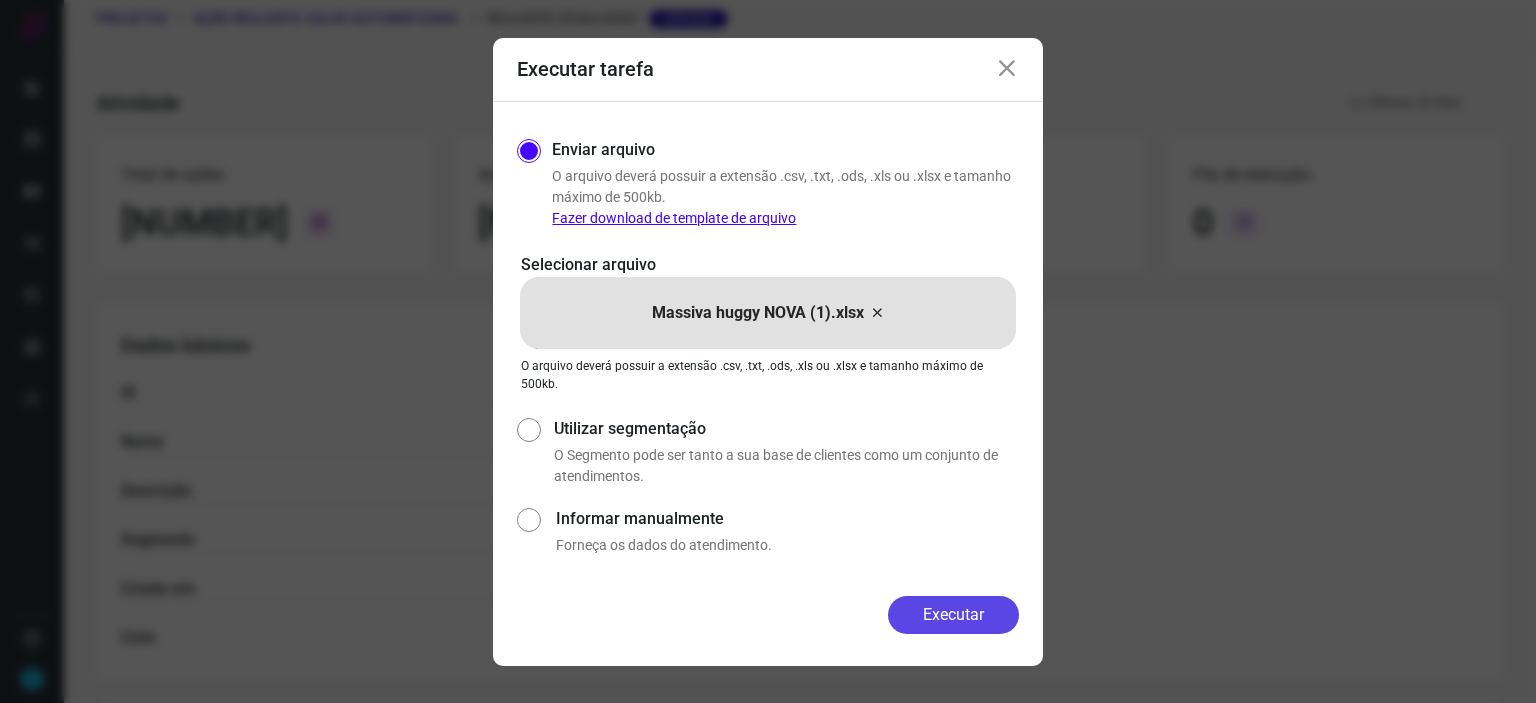click on "Executar" at bounding box center (953, 615) 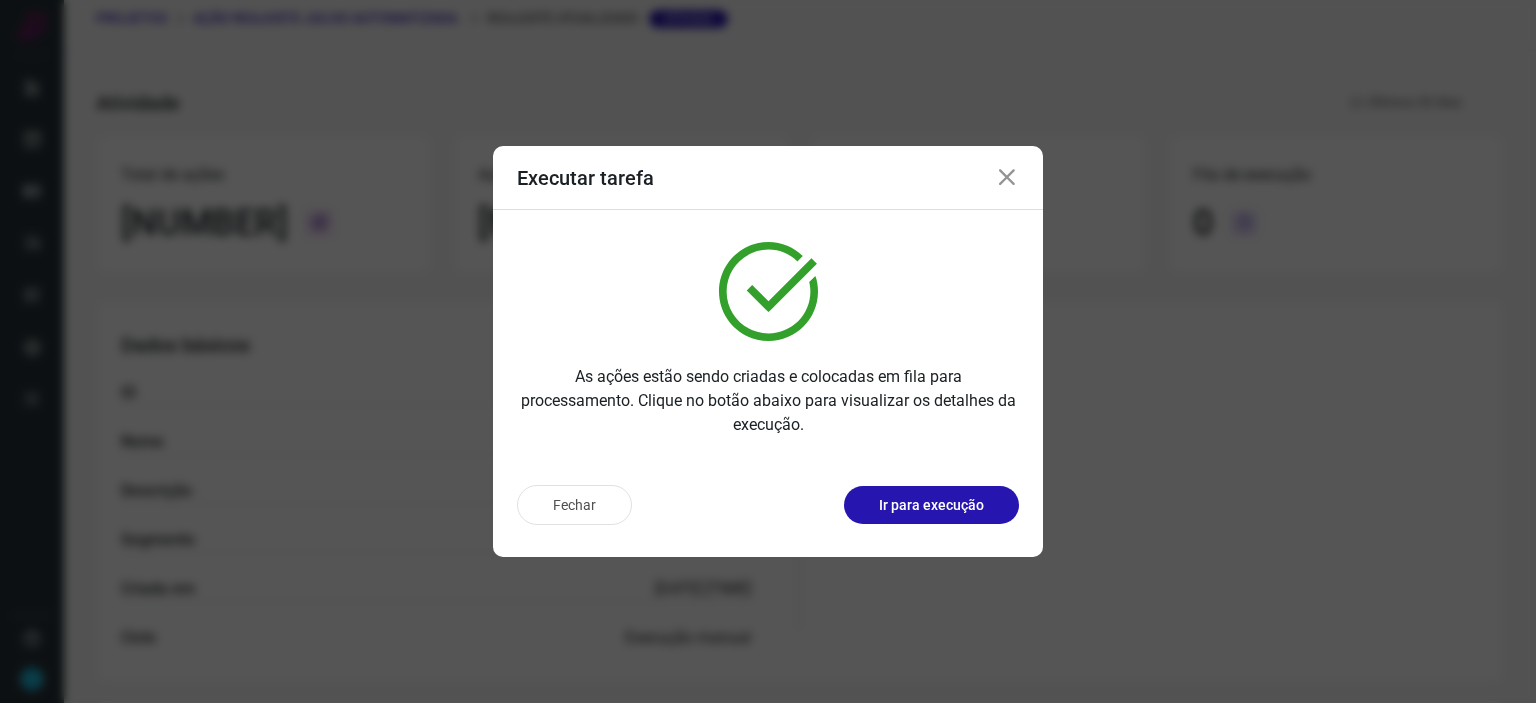click at bounding box center [1007, 178] 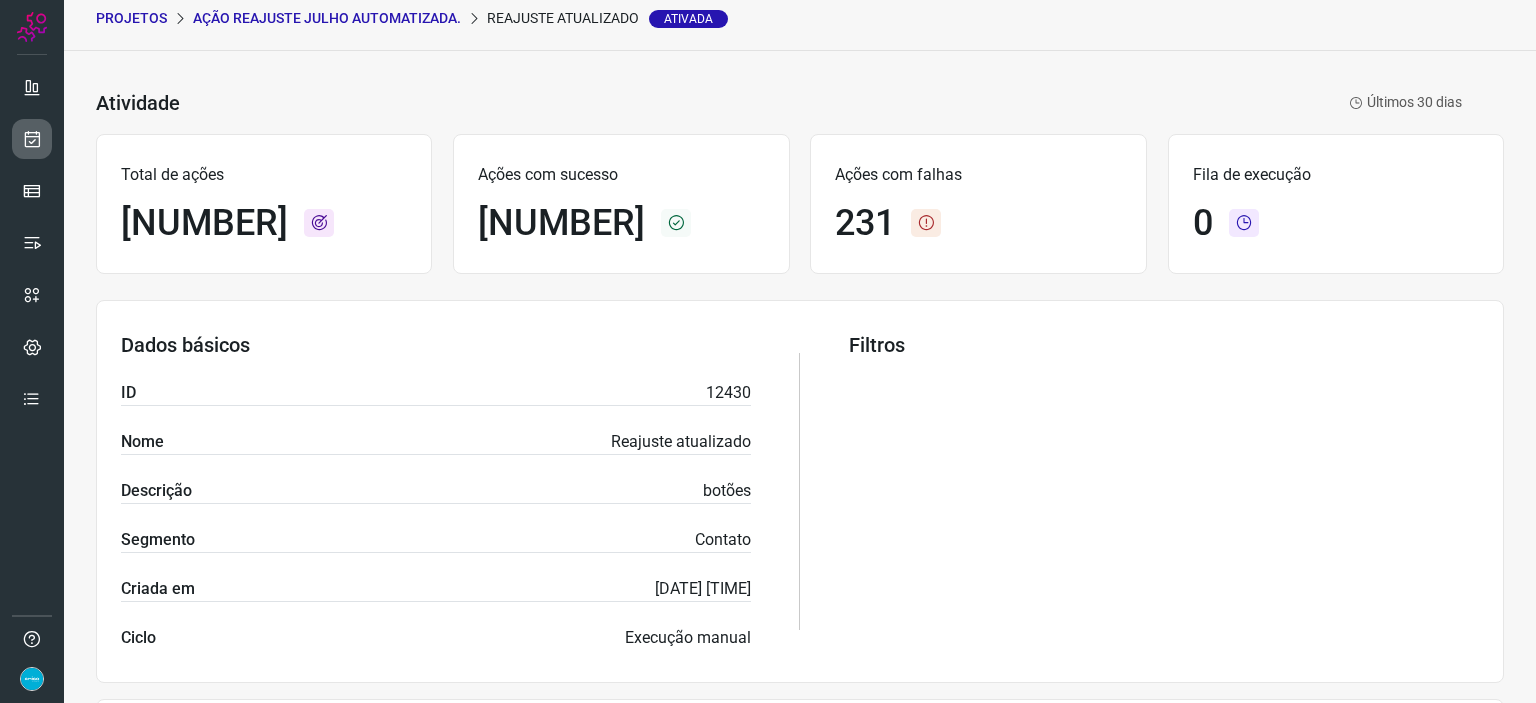 click at bounding box center [32, 139] 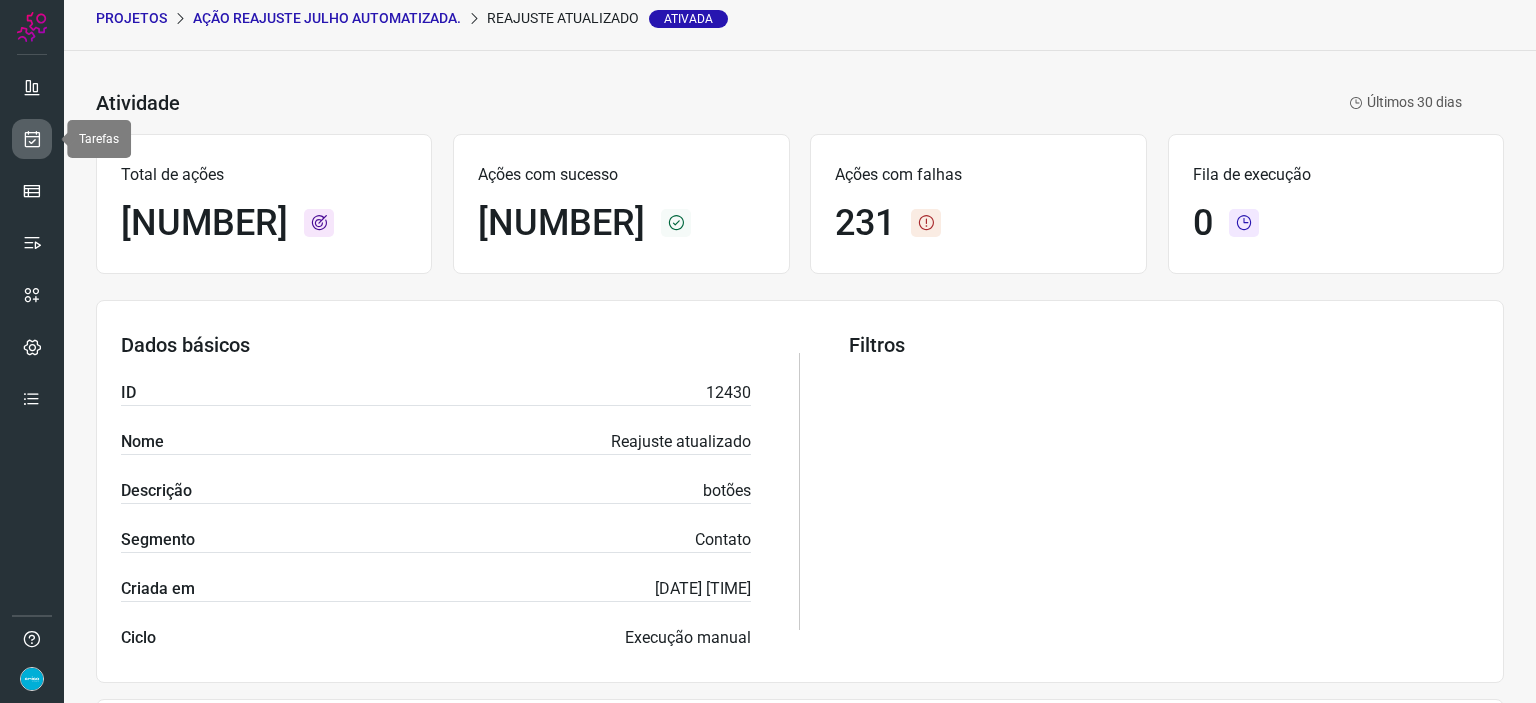 scroll, scrollTop: 0, scrollLeft: 0, axis: both 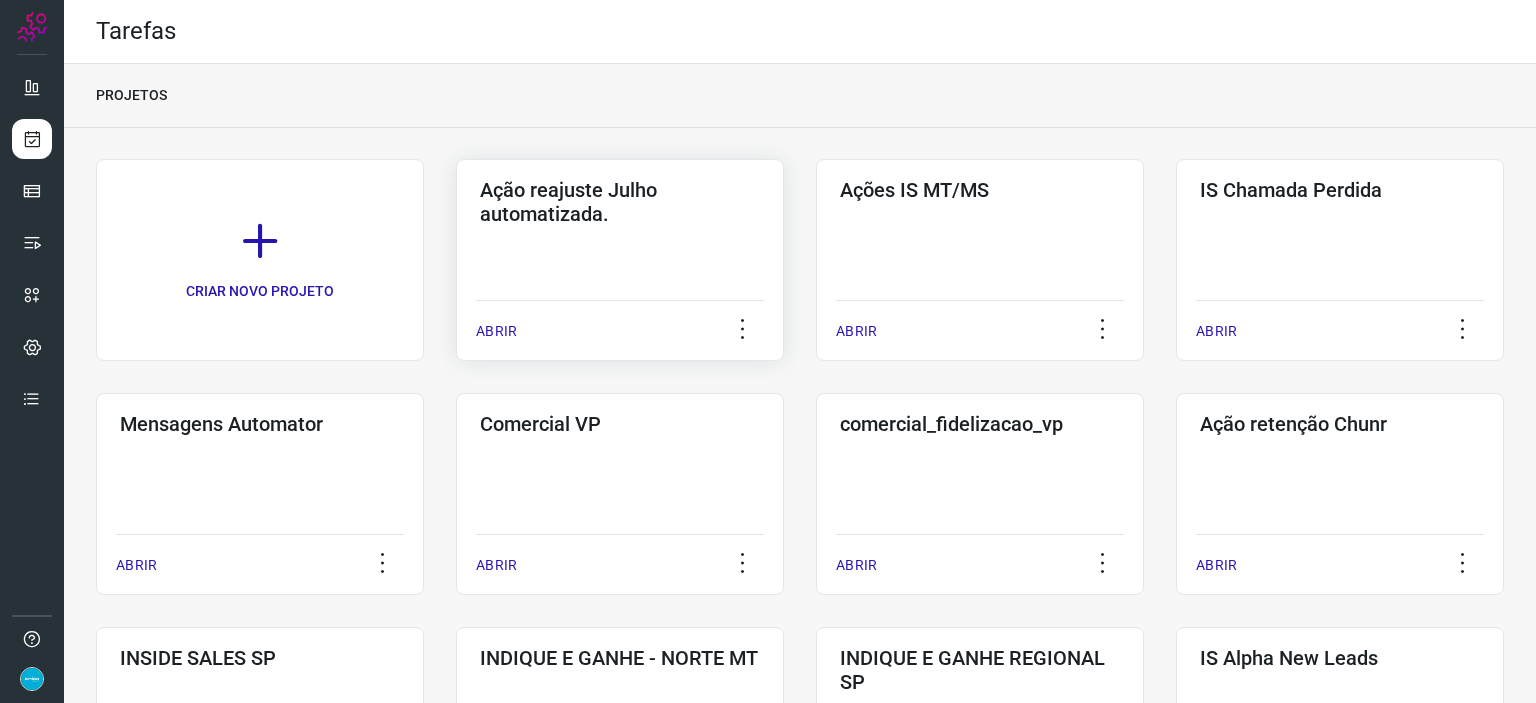click on "ABRIR" at bounding box center [496, 331] 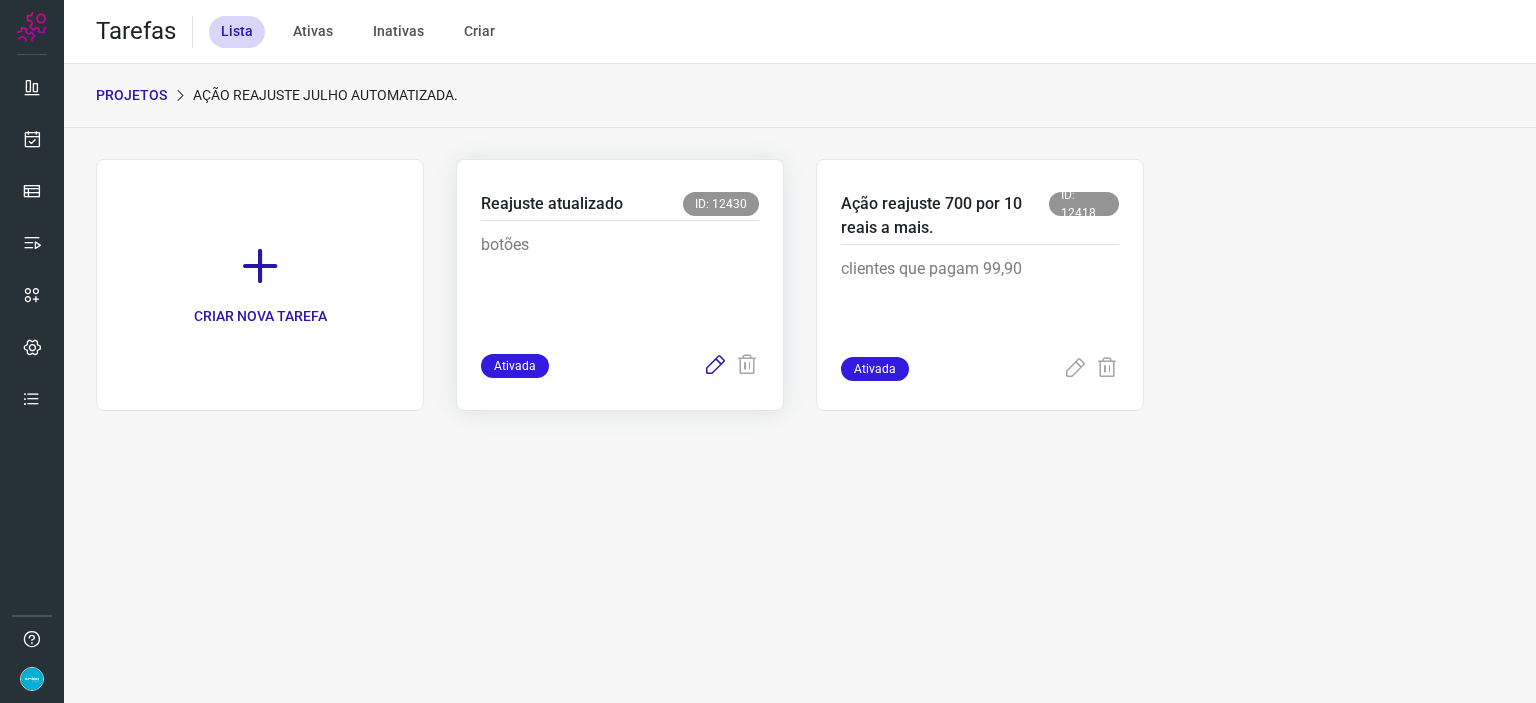 click at bounding box center (715, 366) 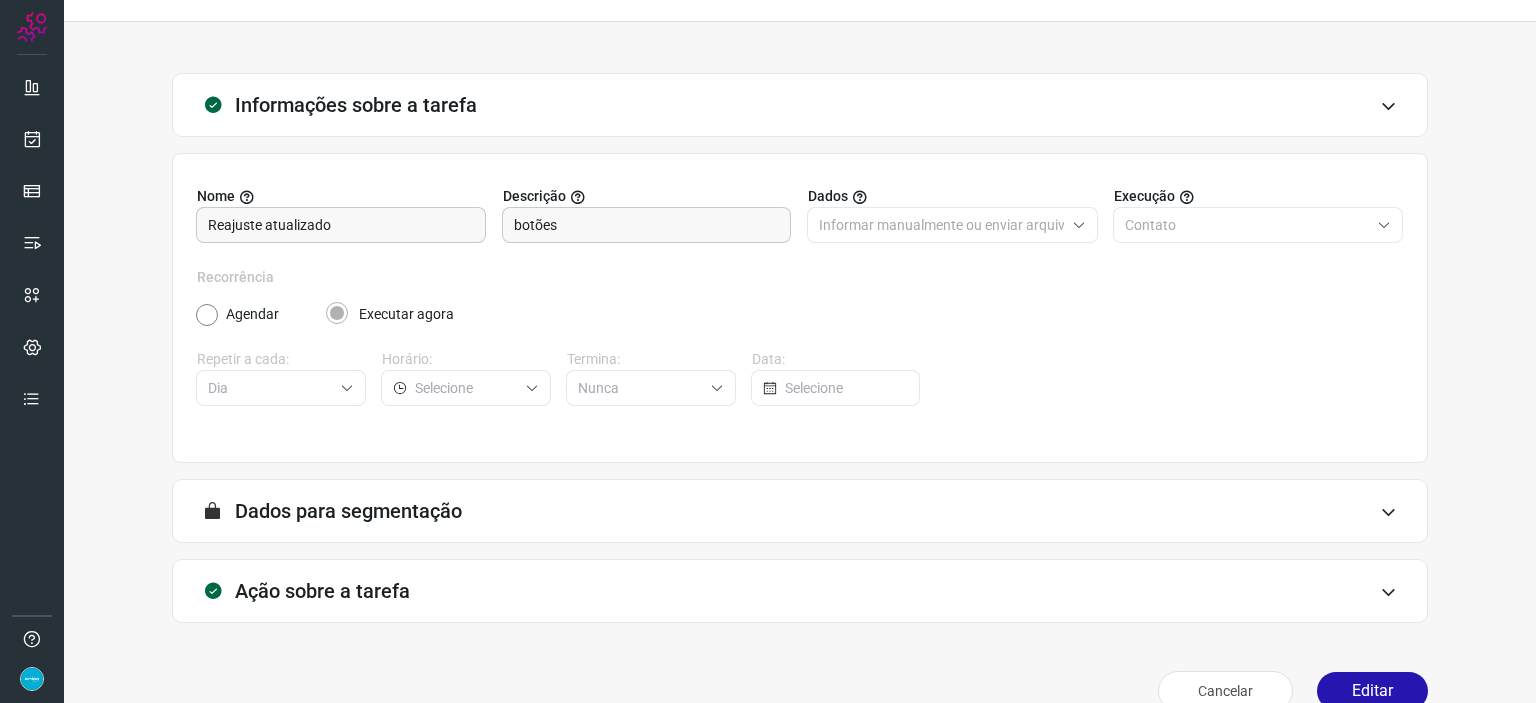 scroll, scrollTop: 77, scrollLeft: 0, axis: vertical 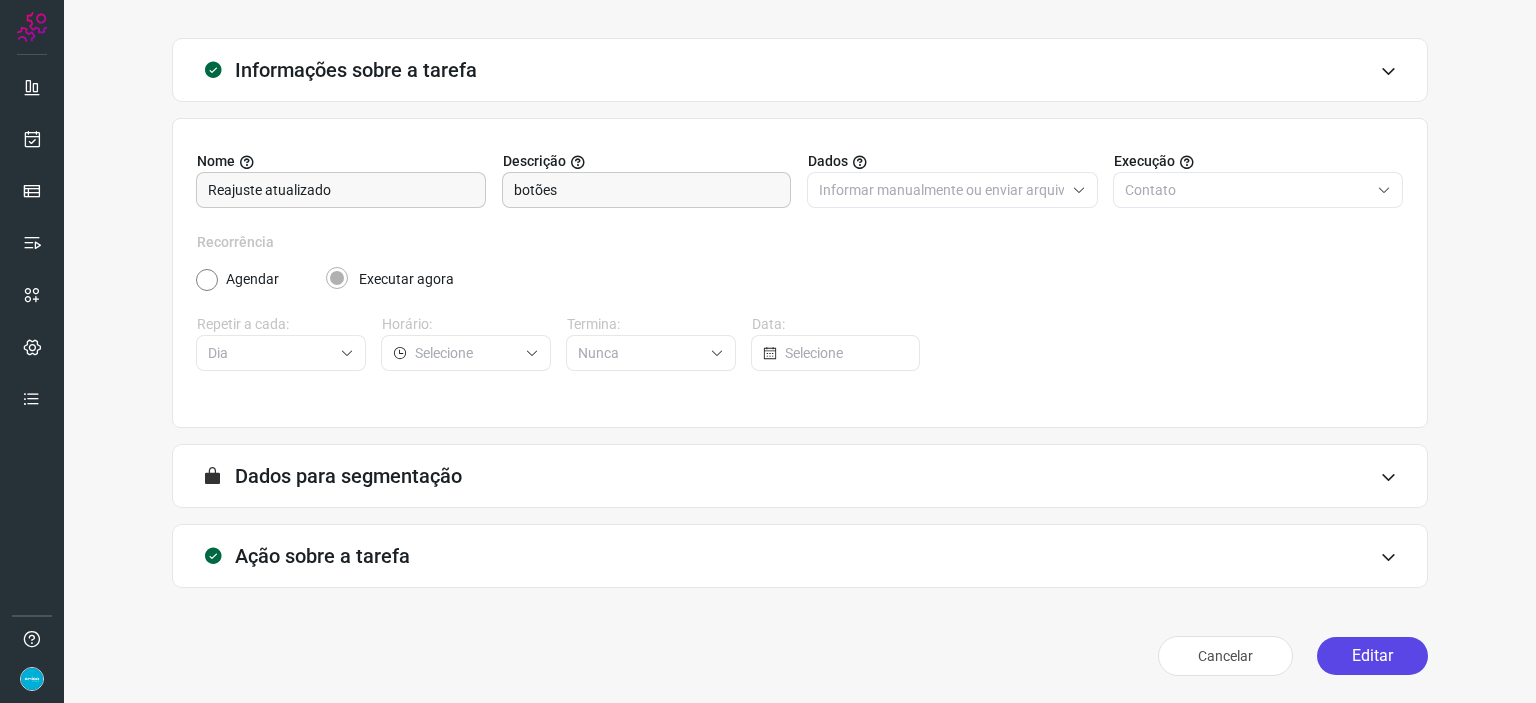 click on "Editar" at bounding box center [1372, 656] 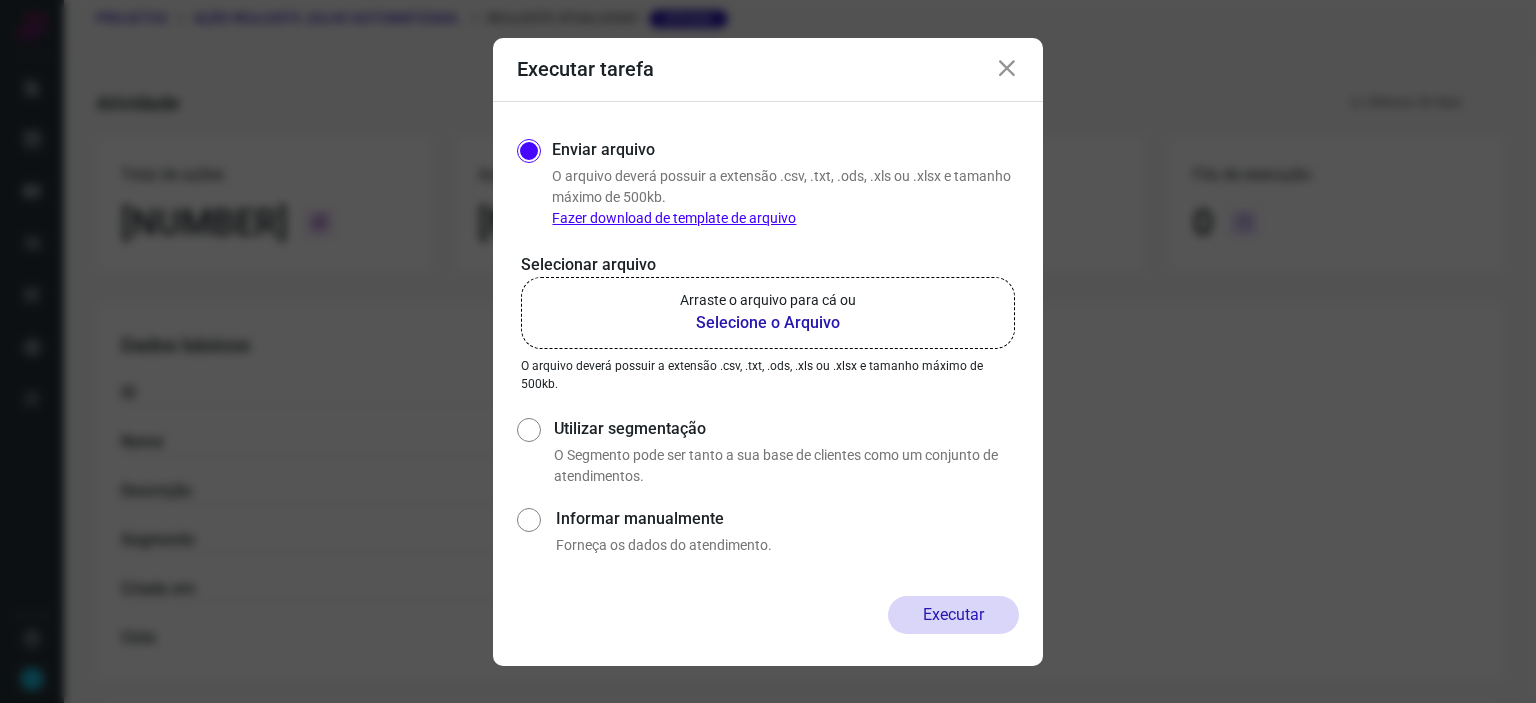 click on "Selecione o Arquivo" at bounding box center [768, 323] 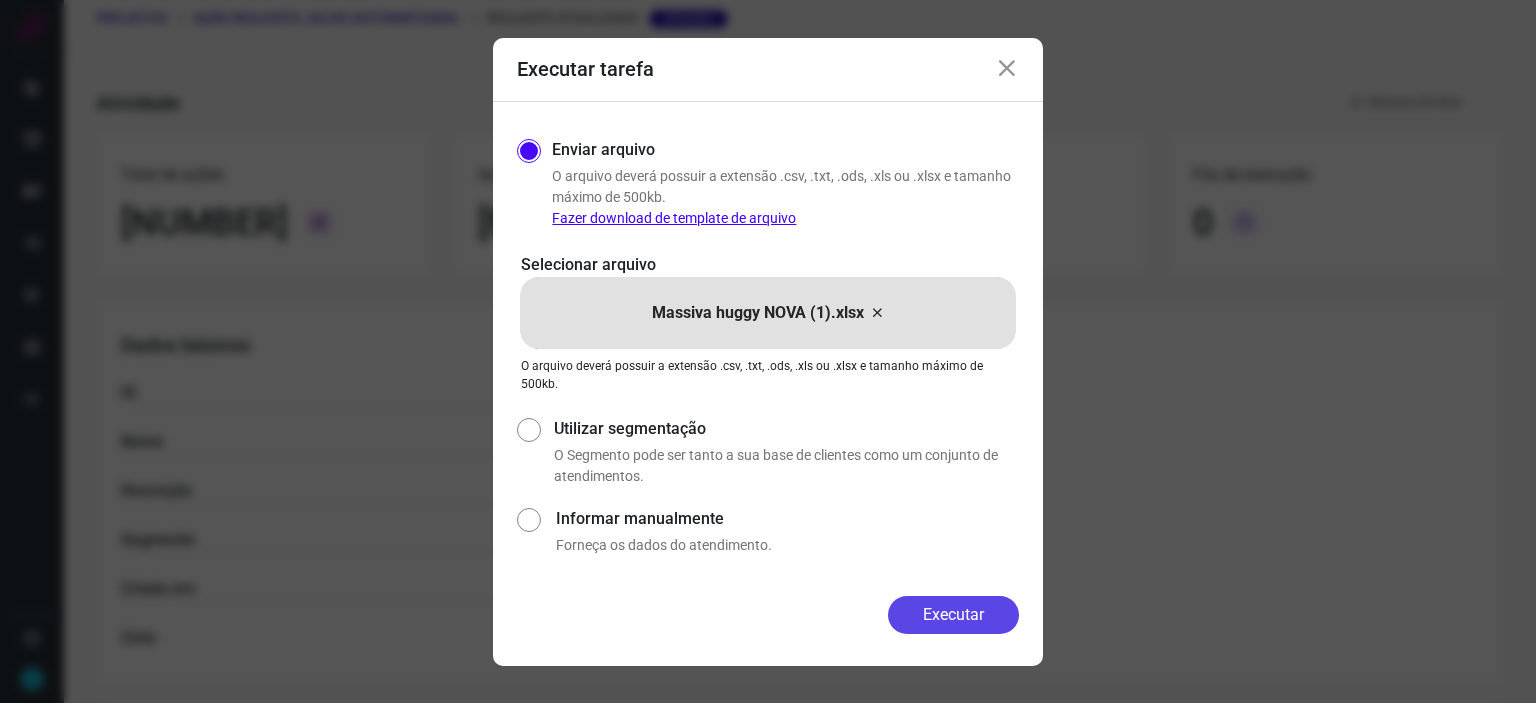 click on "Executar" at bounding box center [953, 615] 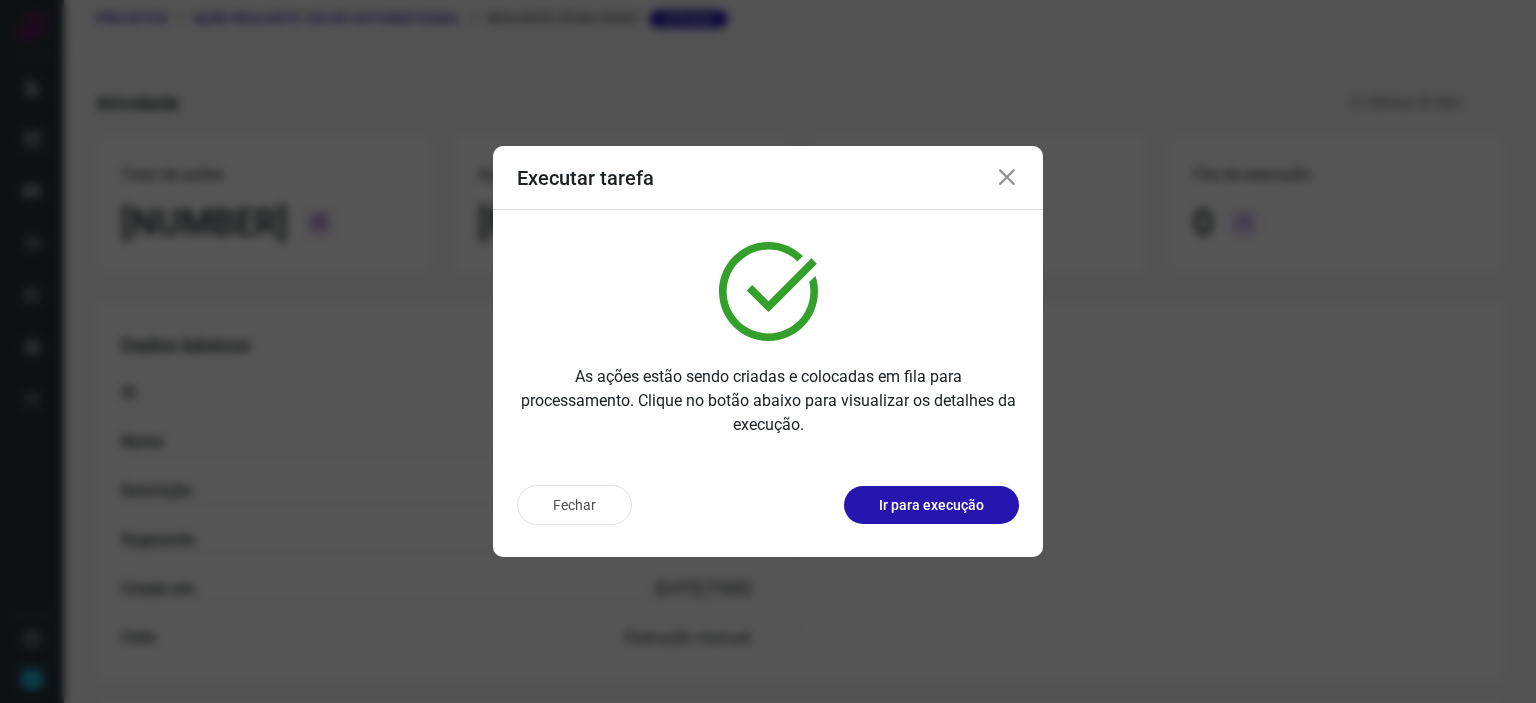 click at bounding box center [1007, 178] 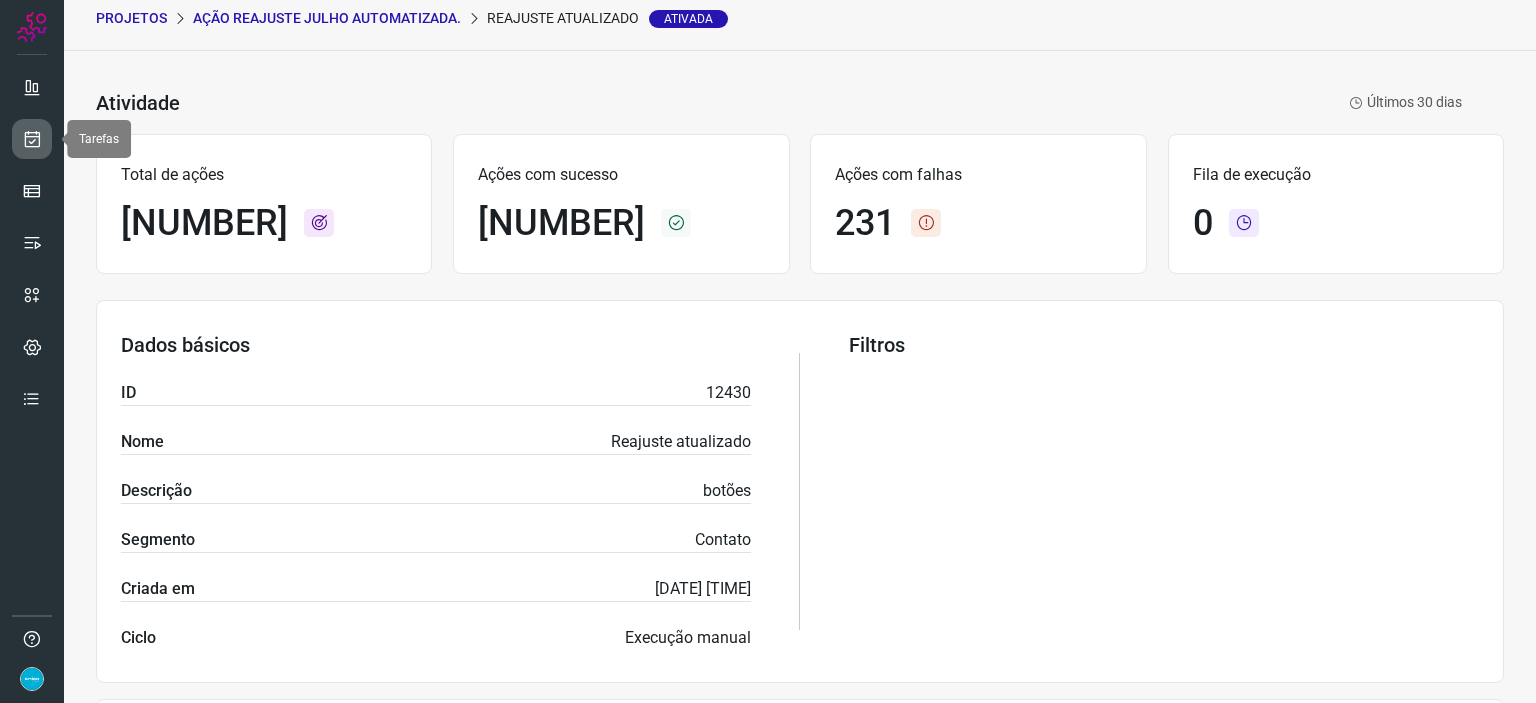 click at bounding box center [32, 139] 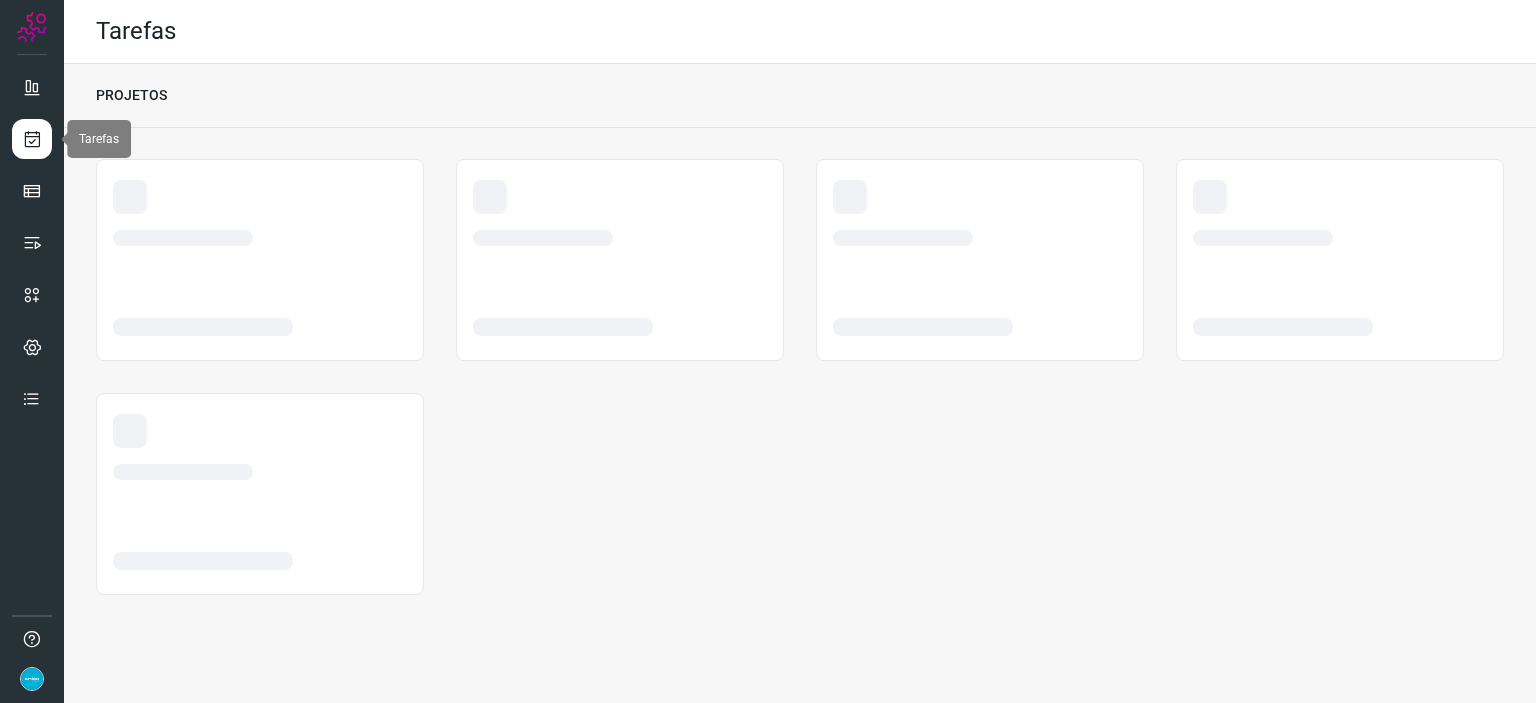 scroll, scrollTop: 0, scrollLeft: 0, axis: both 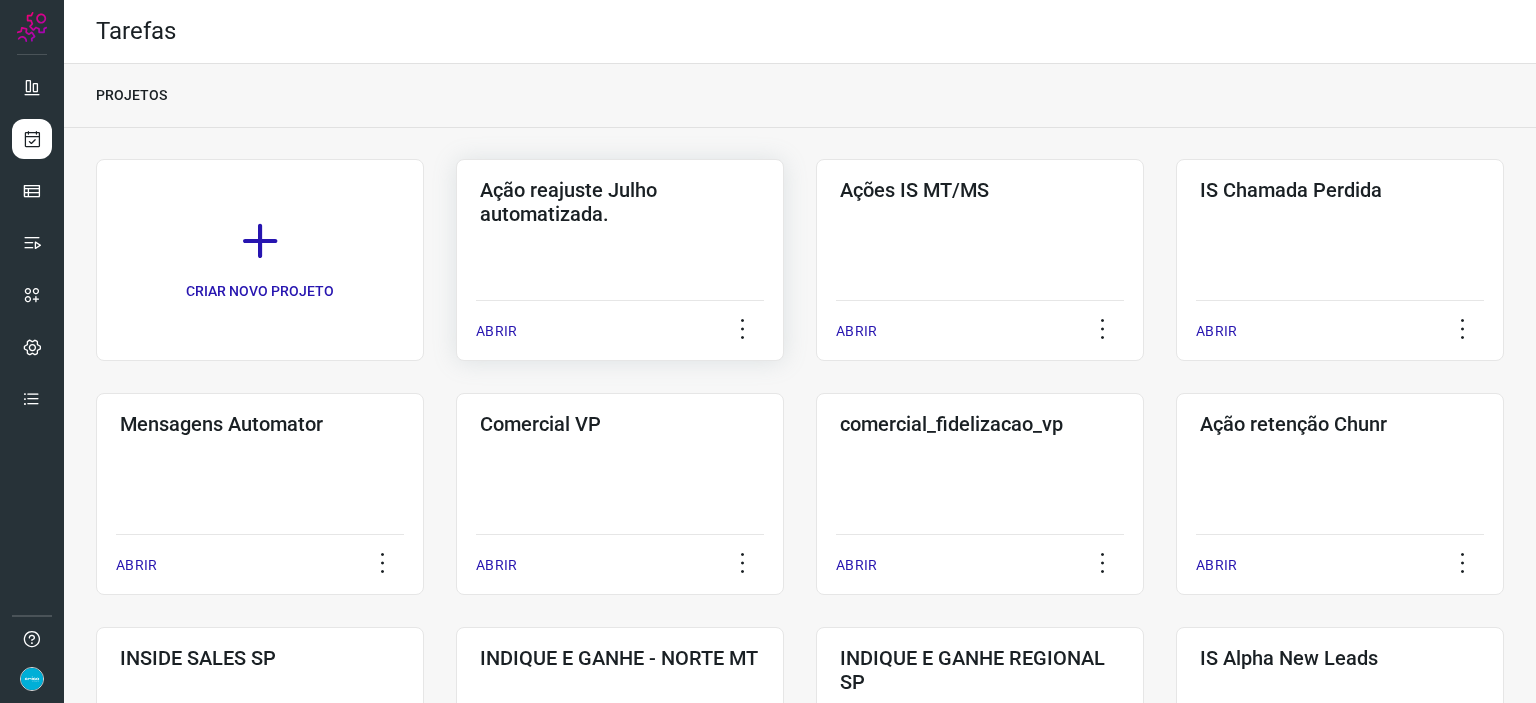click on "ABRIR" at bounding box center (496, 331) 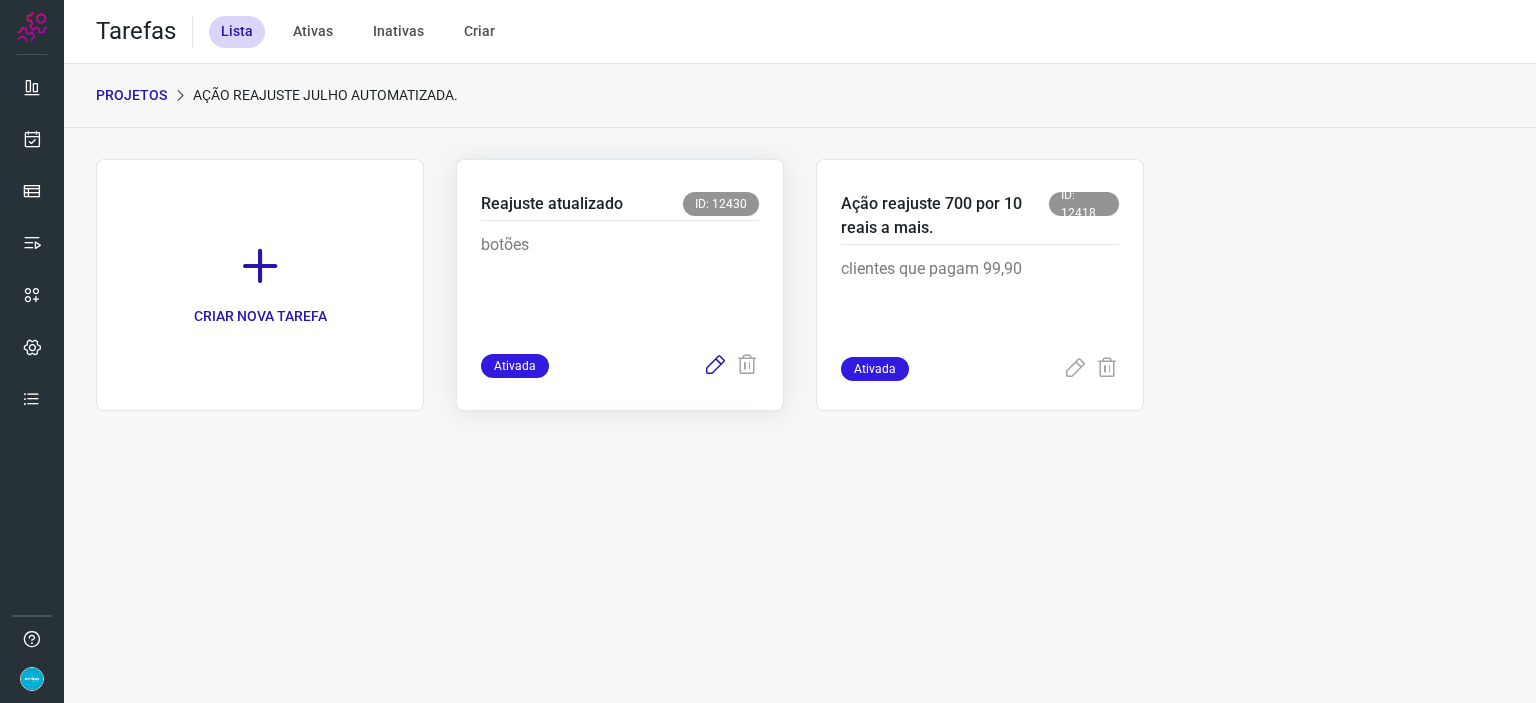 click at bounding box center [715, 366] 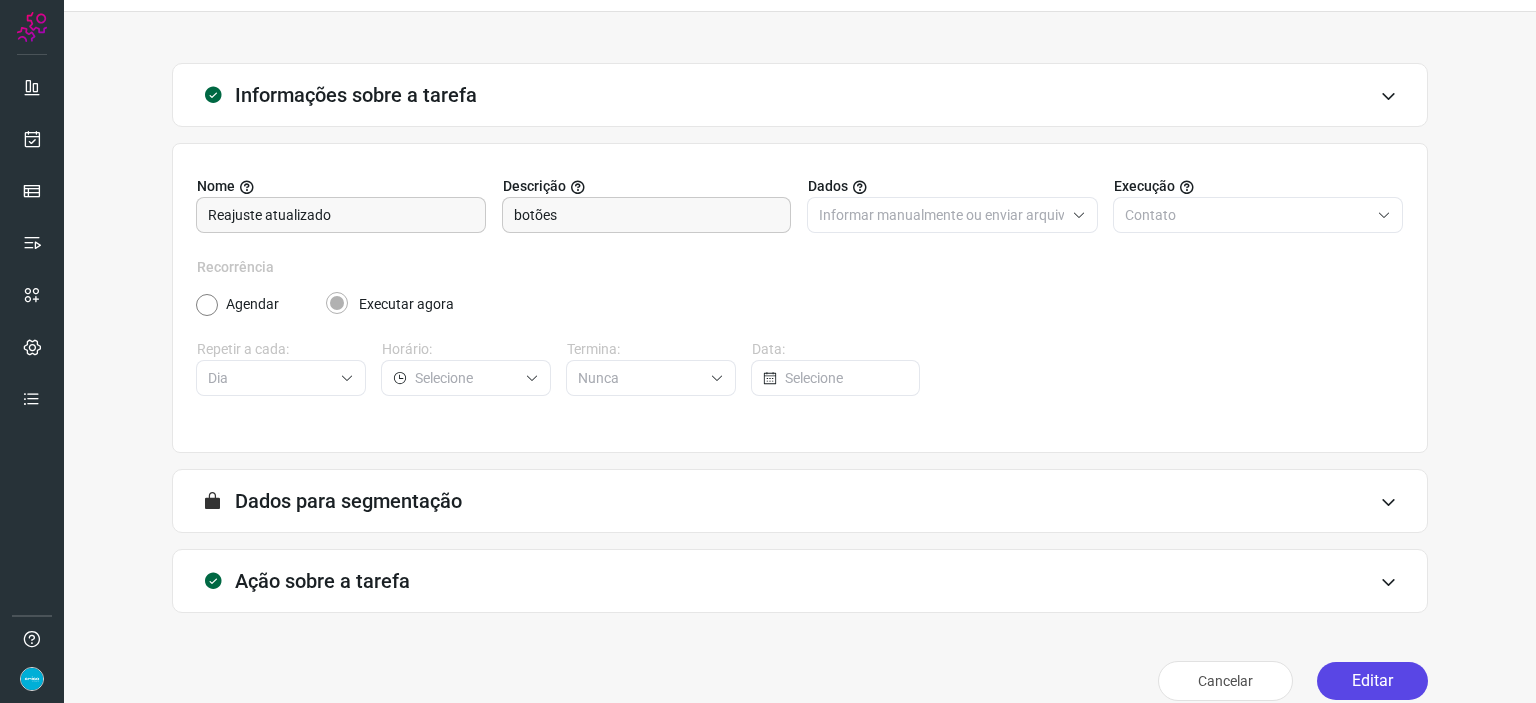scroll, scrollTop: 77, scrollLeft: 0, axis: vertical 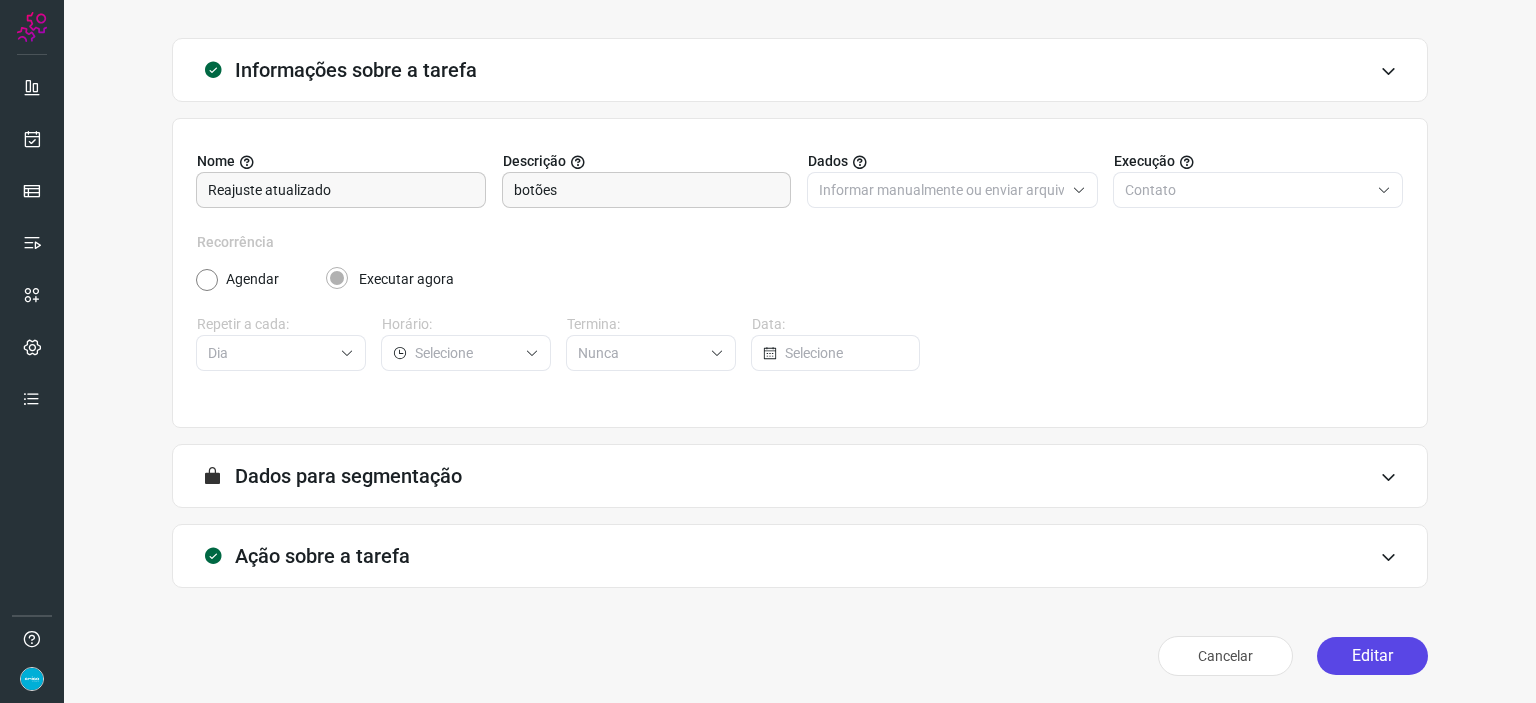 click on "Editar" at bounding box center (1372, 656) 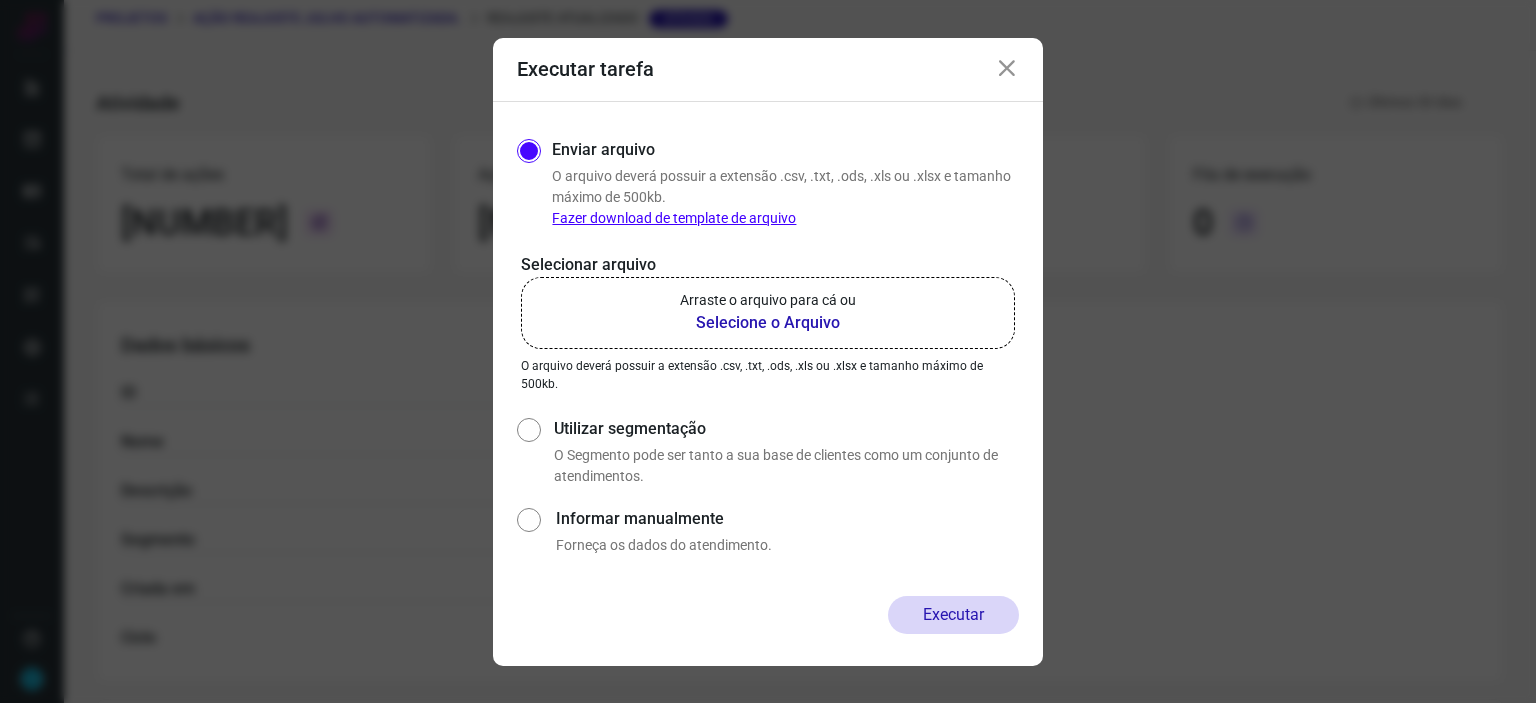 click on "Selecione o Arquivo" at bounding box center (768, 323) 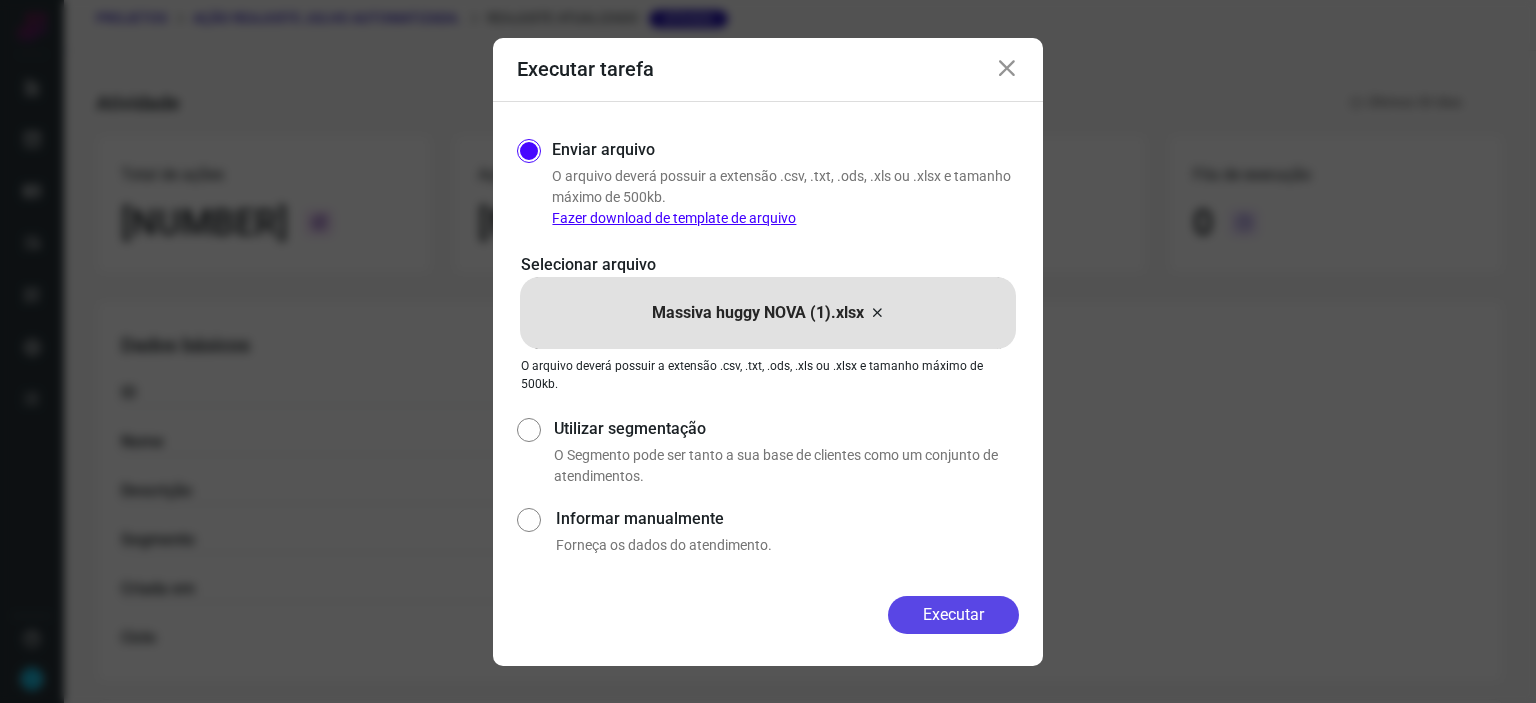 click on "Executar" at bounding box center (953, 615) 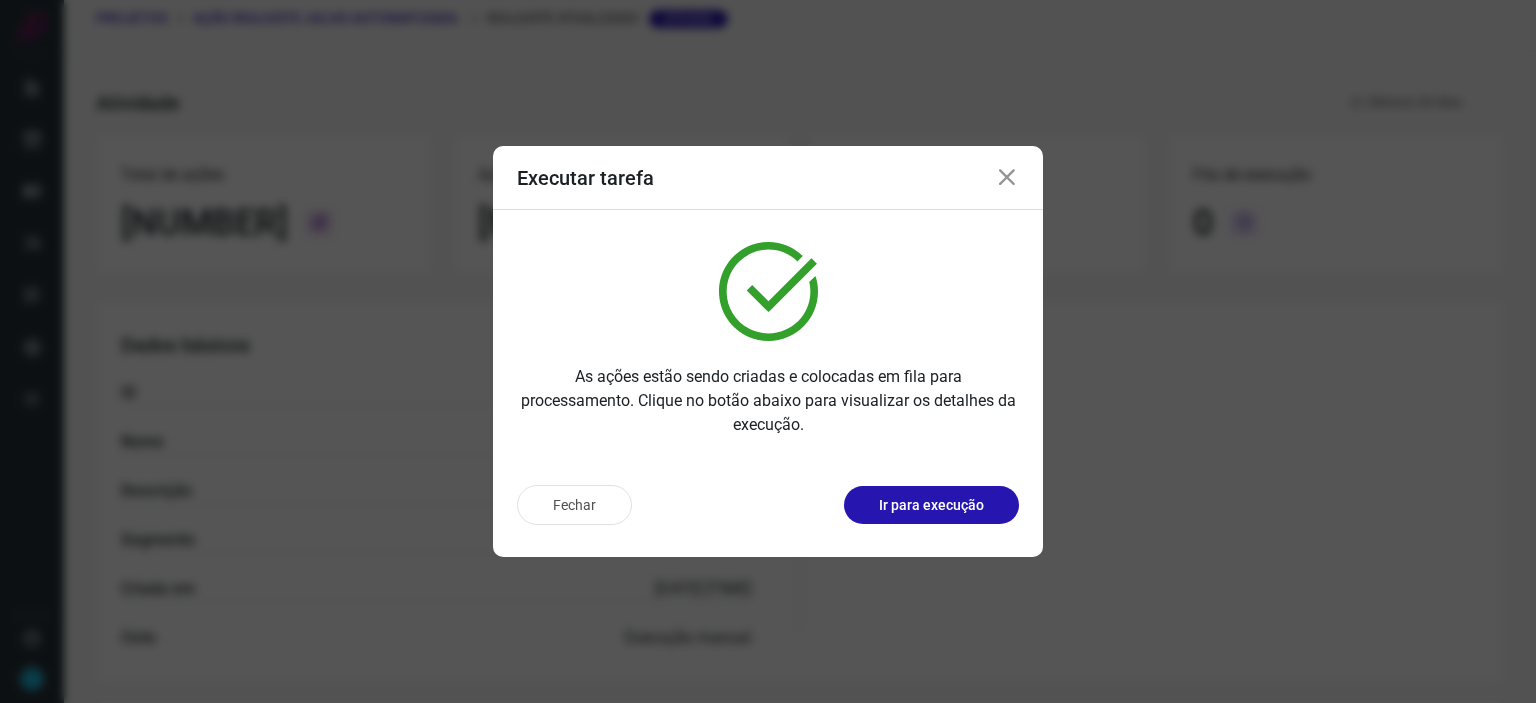 click at bounding box center (1007, 178) 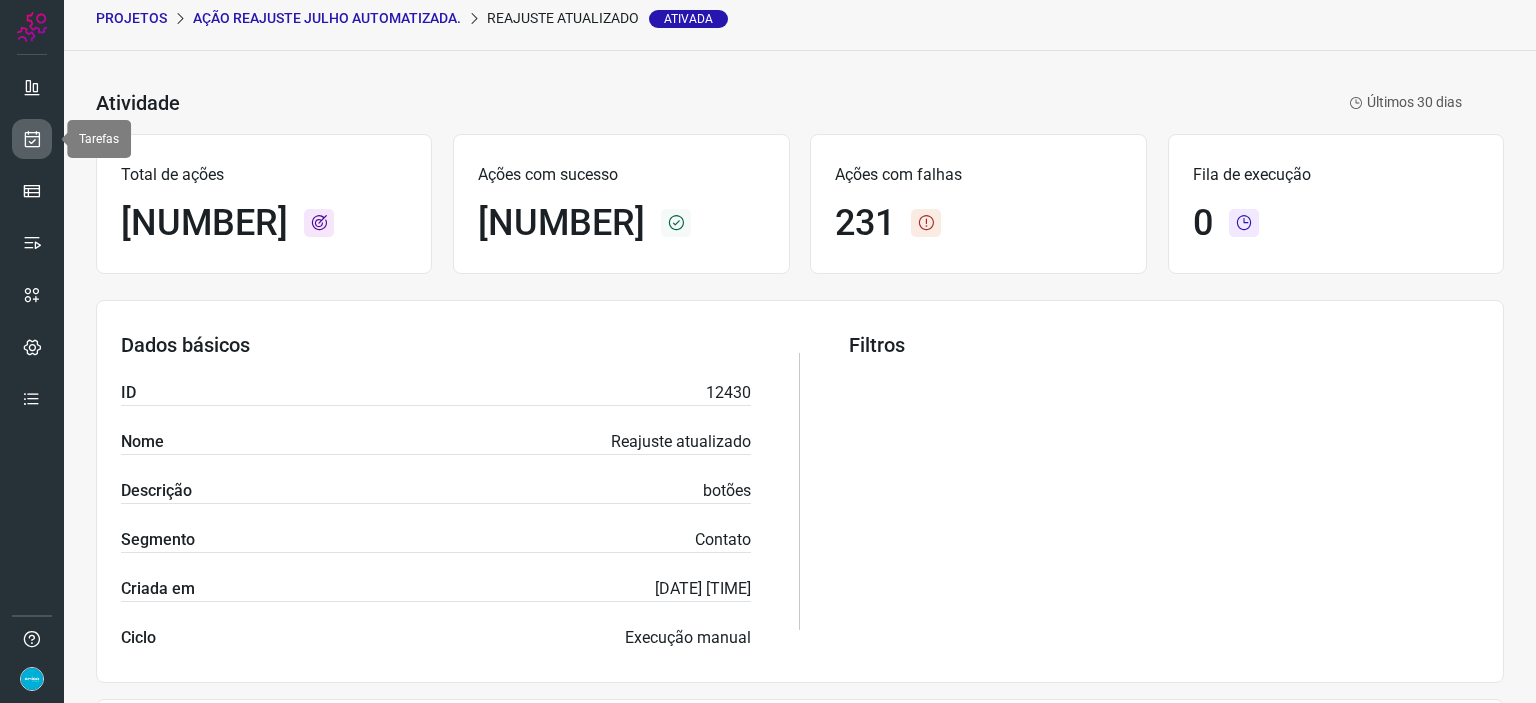 click at bounding box center [32, 139] 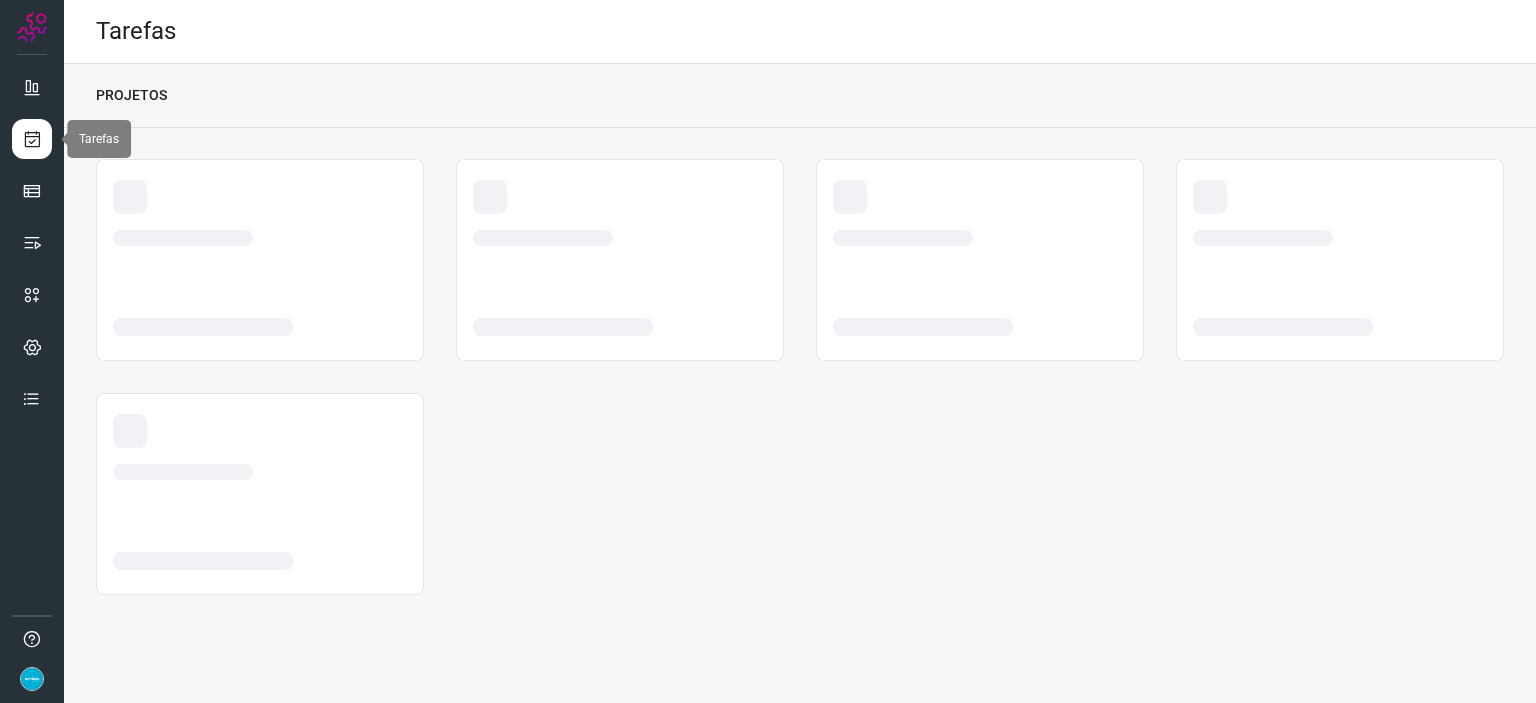 scroll, scrollTop: 0, scrollLeft: 0, axis: both 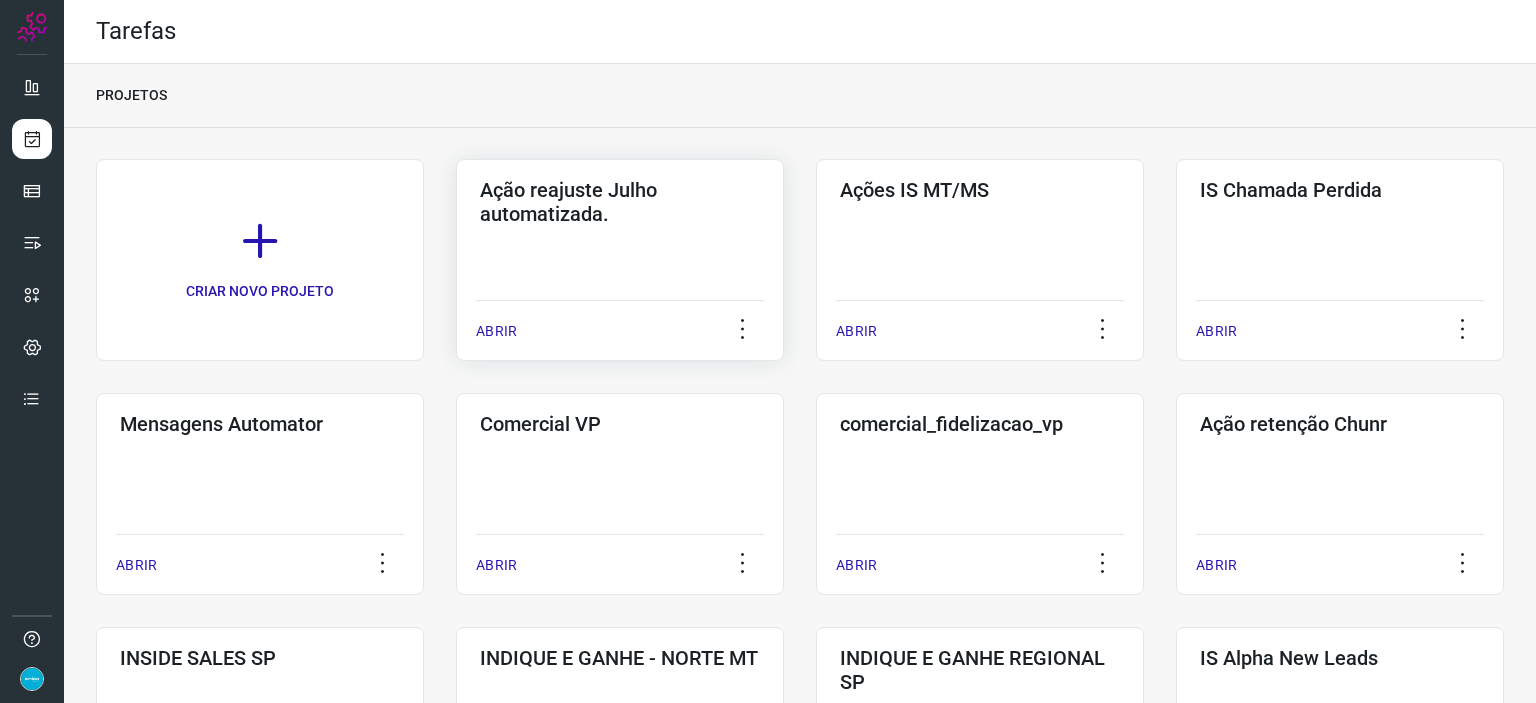 click on "ABRIR" at bounding box center (496, 331) 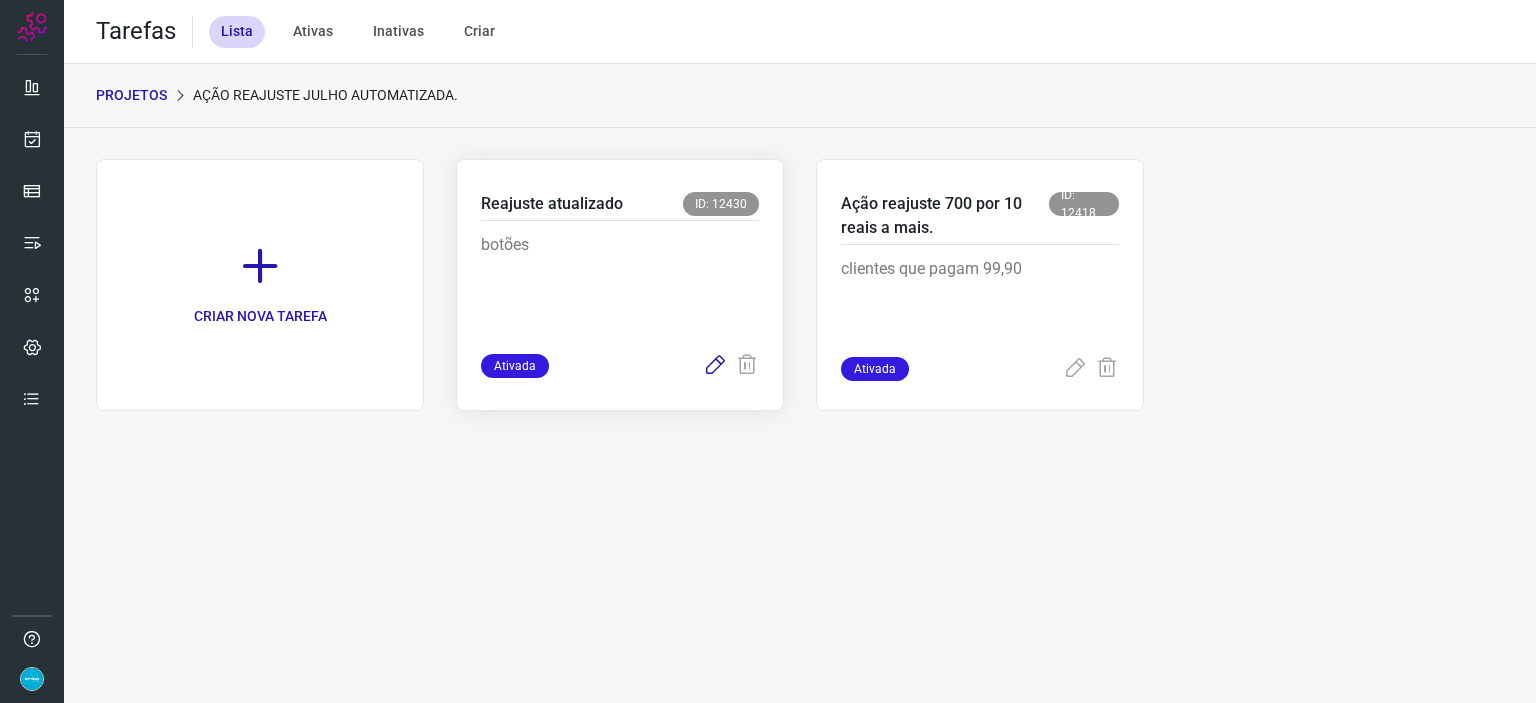 click at bounding box center [715, 366] 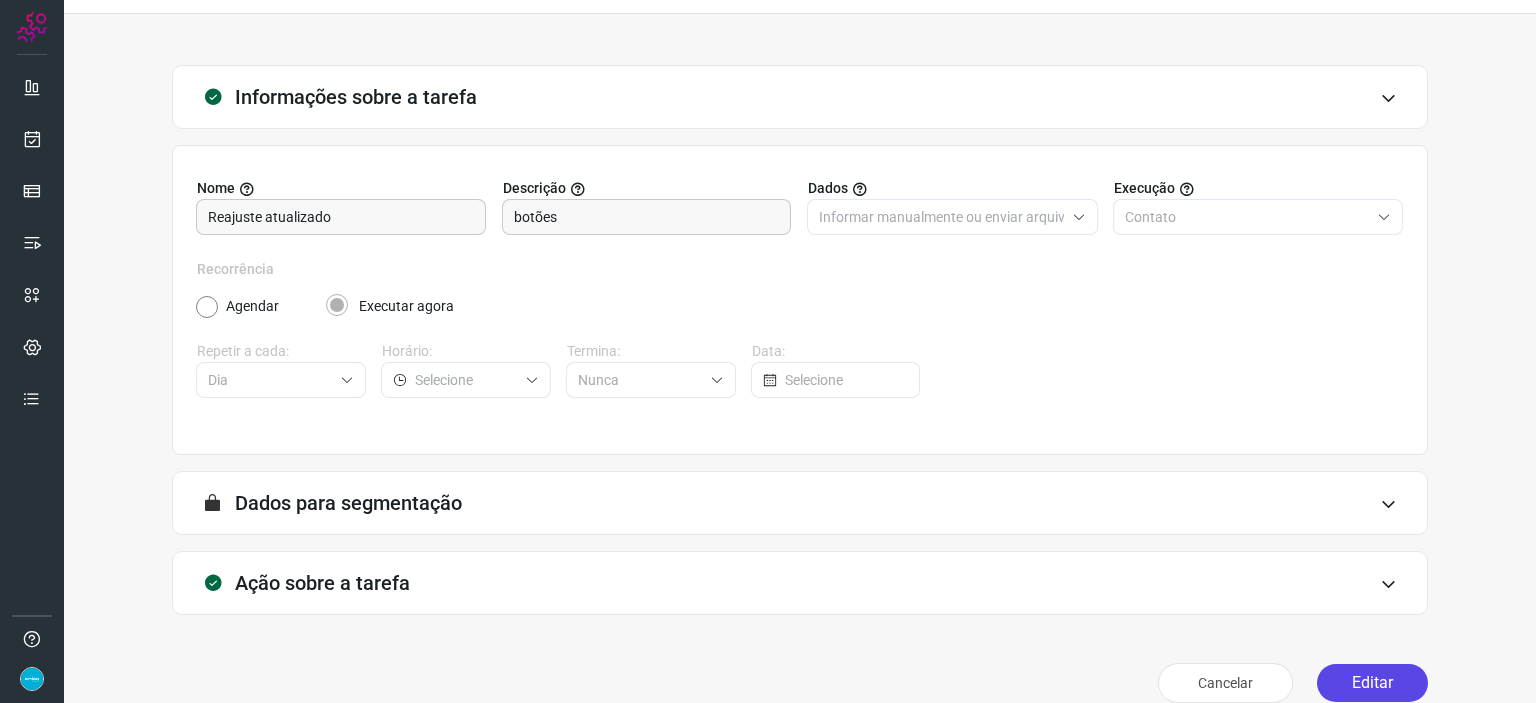 scroll, scrollTop: 77, scrollLeft: 0, axis: vertical 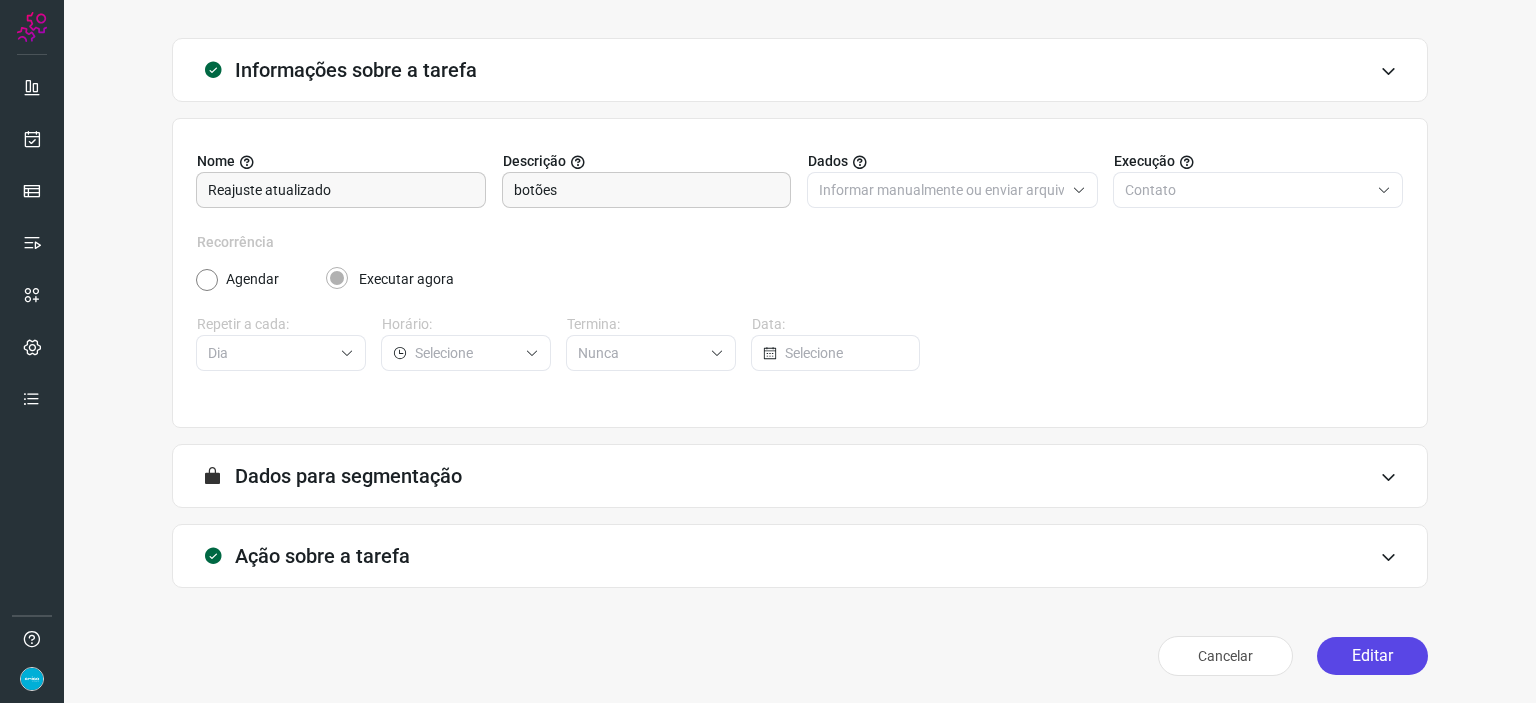 click on "Editar" at bounding box center (1372, 656) 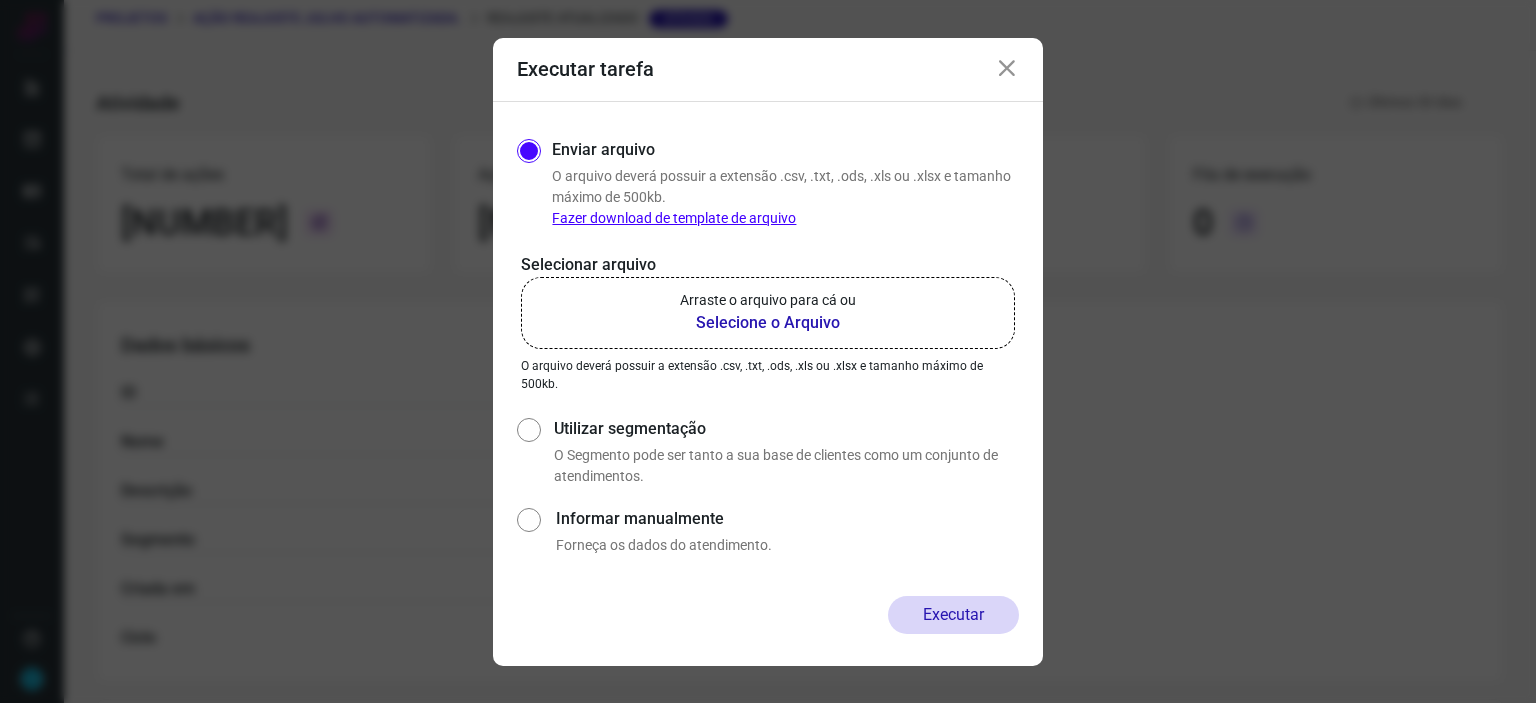 click on "Selecione o Arquivo" at bounding box center (768, 323) 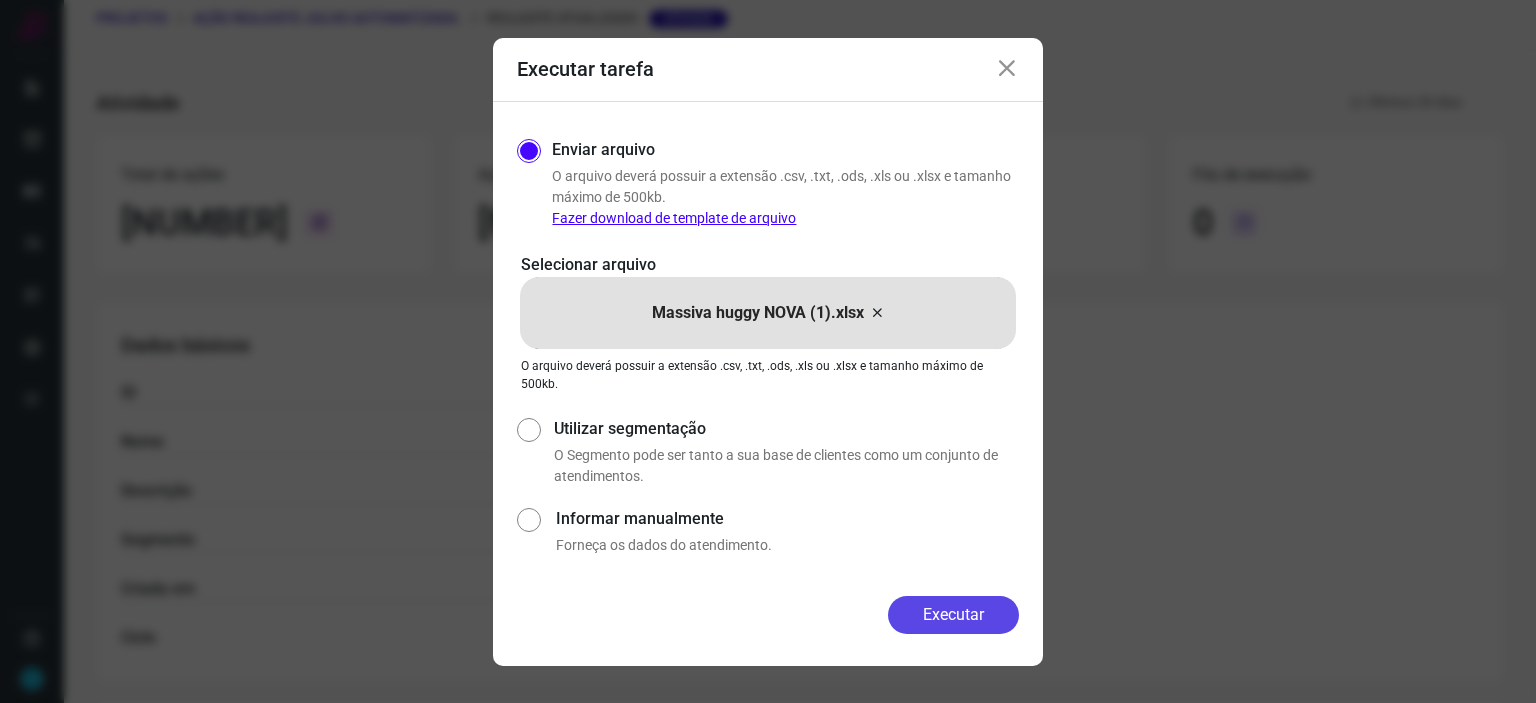 click on "Executar" at bounding box center (953, 615) 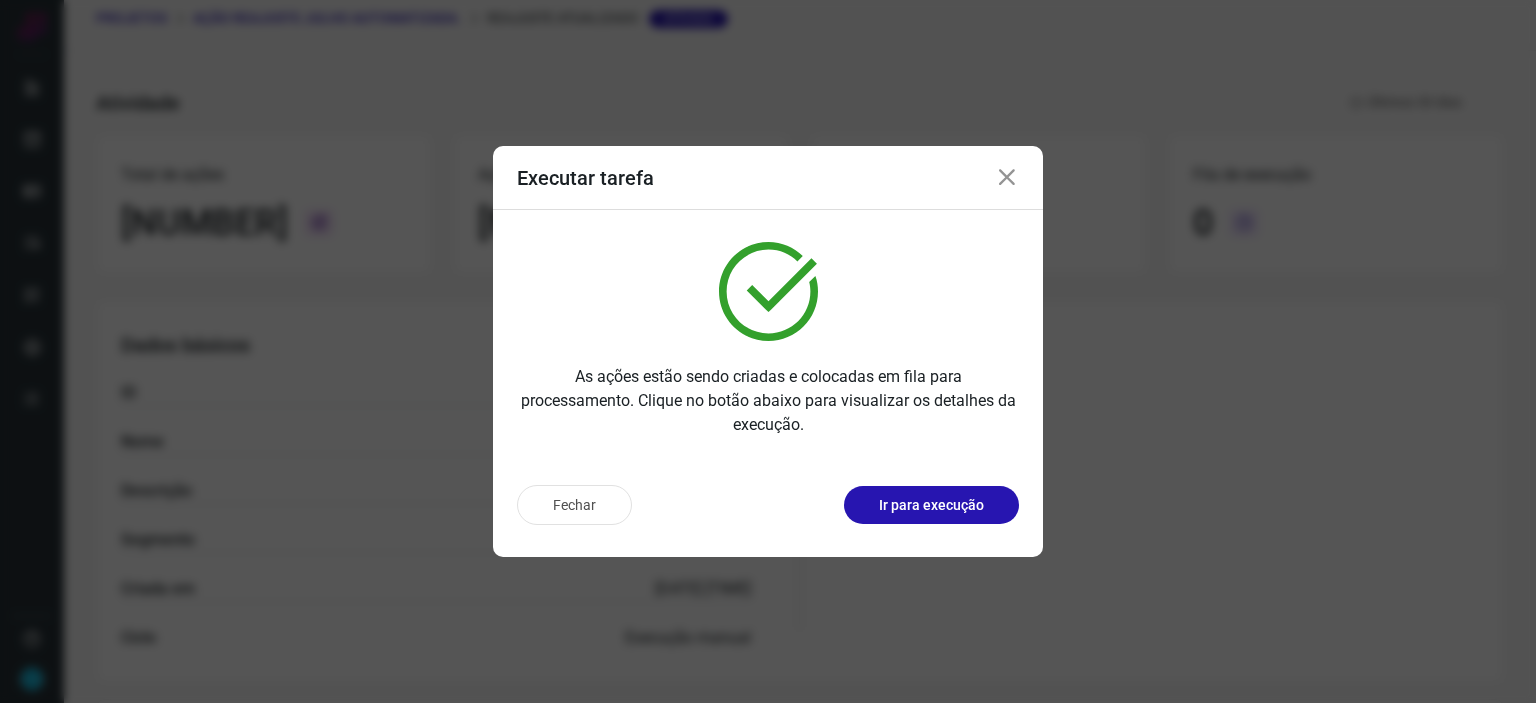 click at bounding box center [1007, 178] 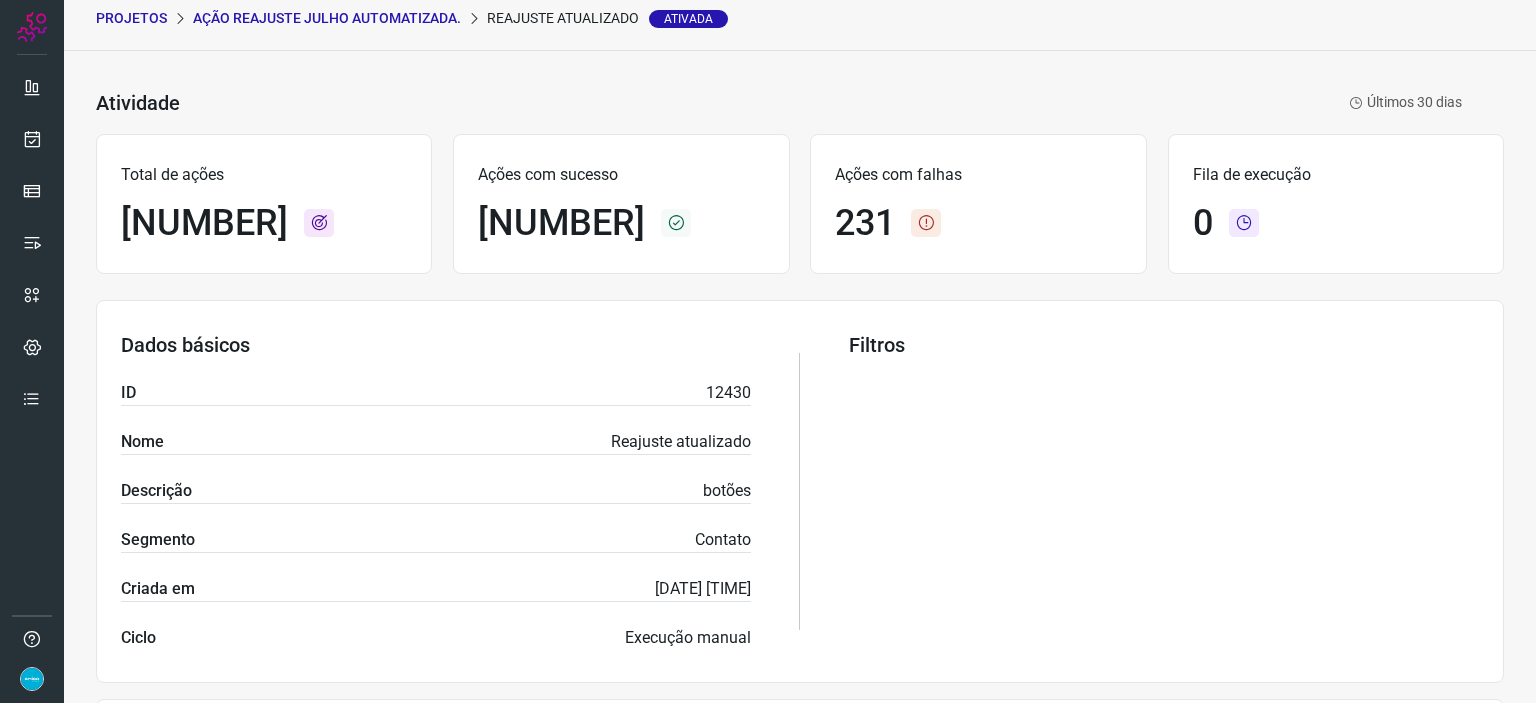 click at bounding box center (32, 351) 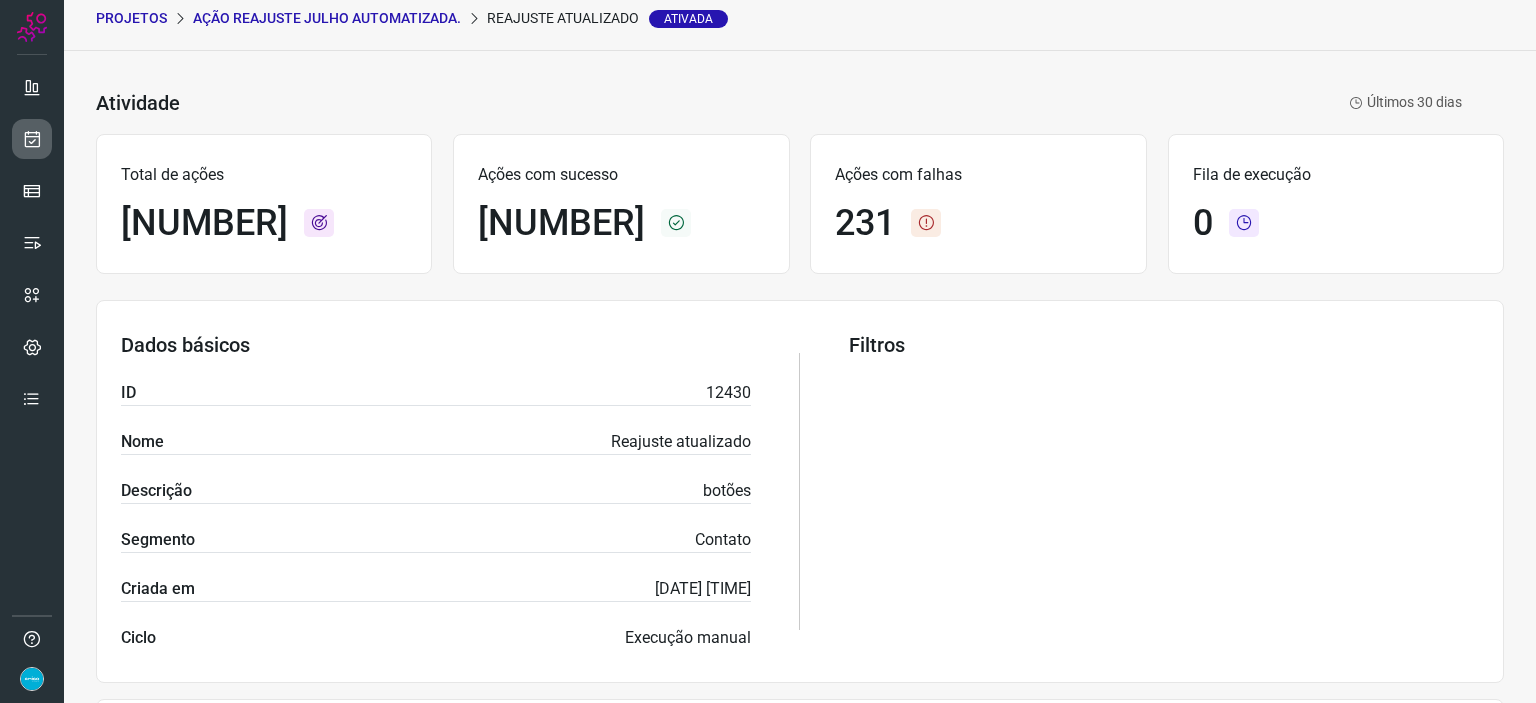 click at bounding box center [32, 139] 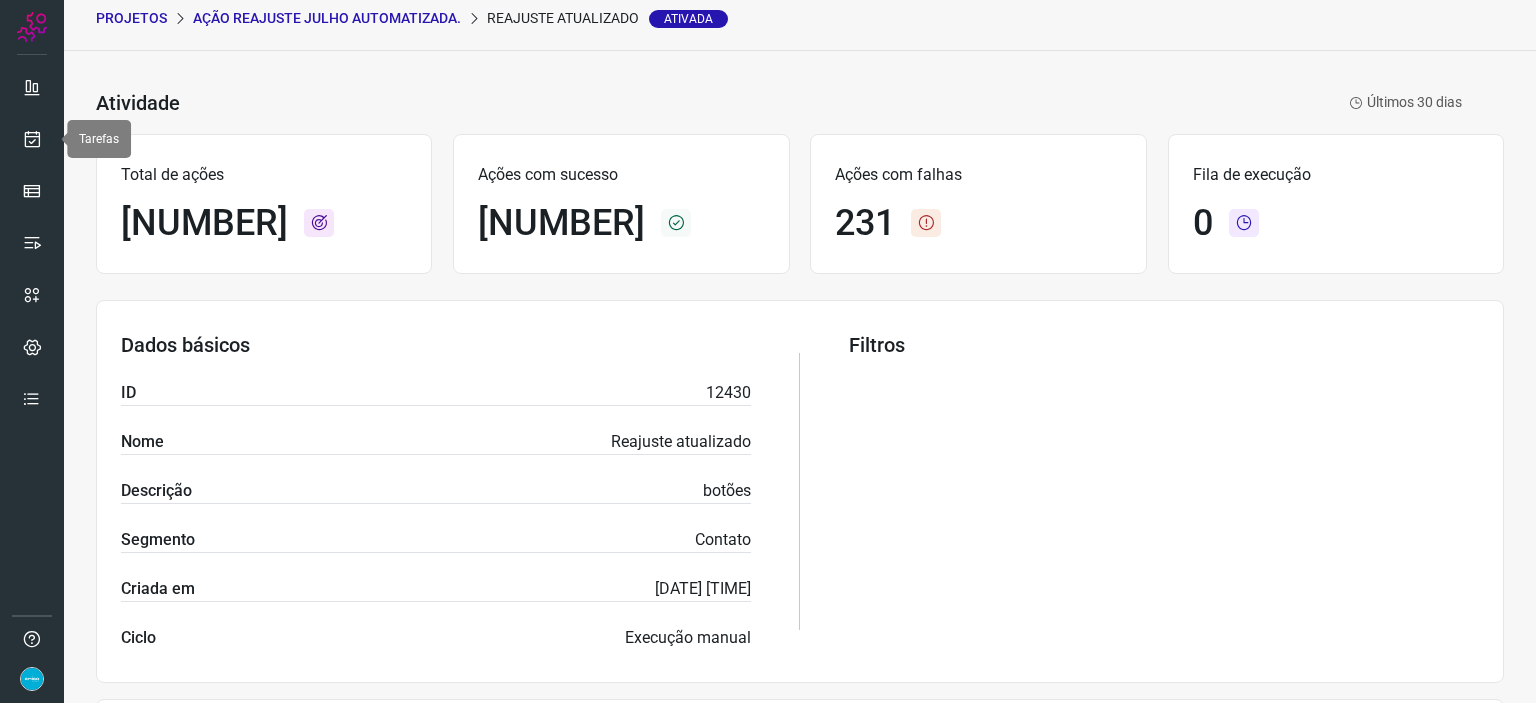 scroll, scrollTop: 0, scrollLeft: 0, axis: both 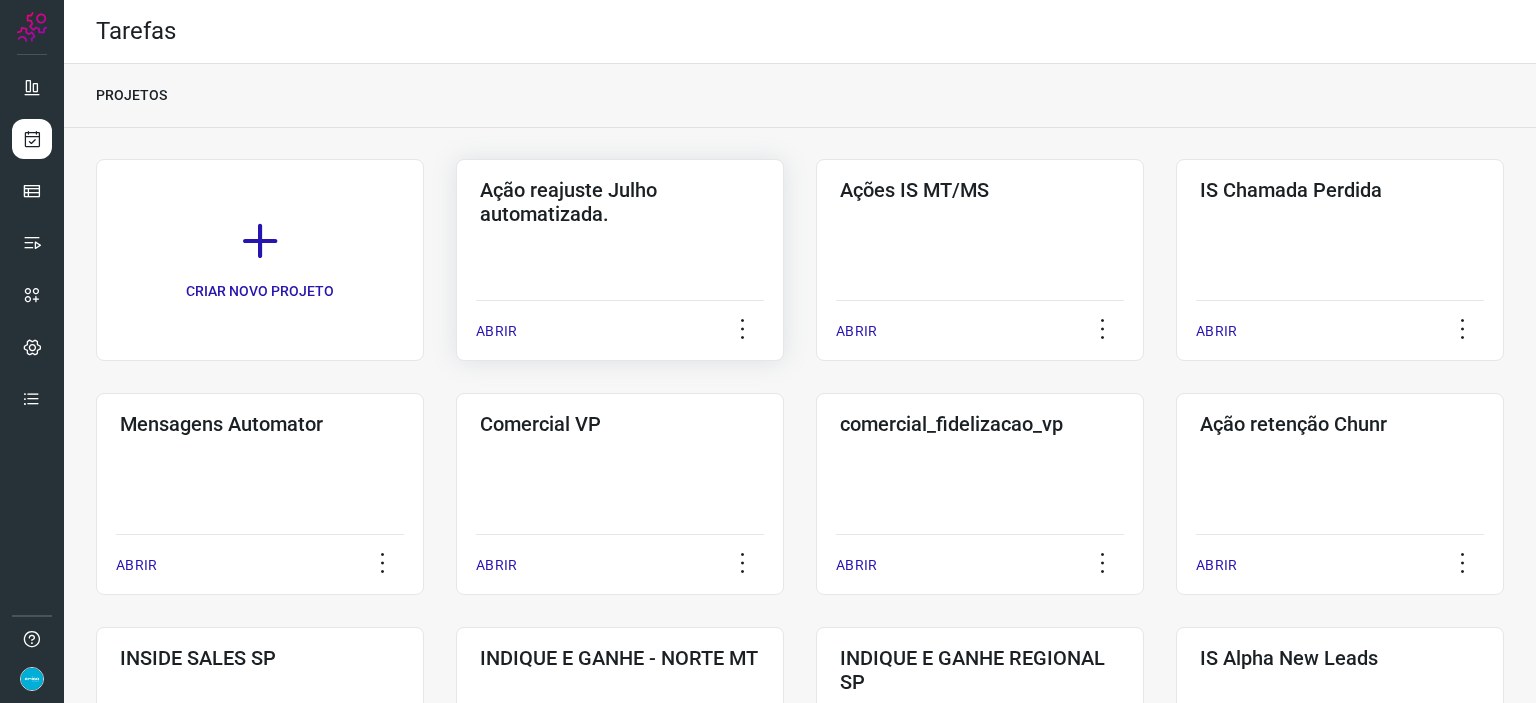 click on "ABRIR" at bounding box center (496, 331) 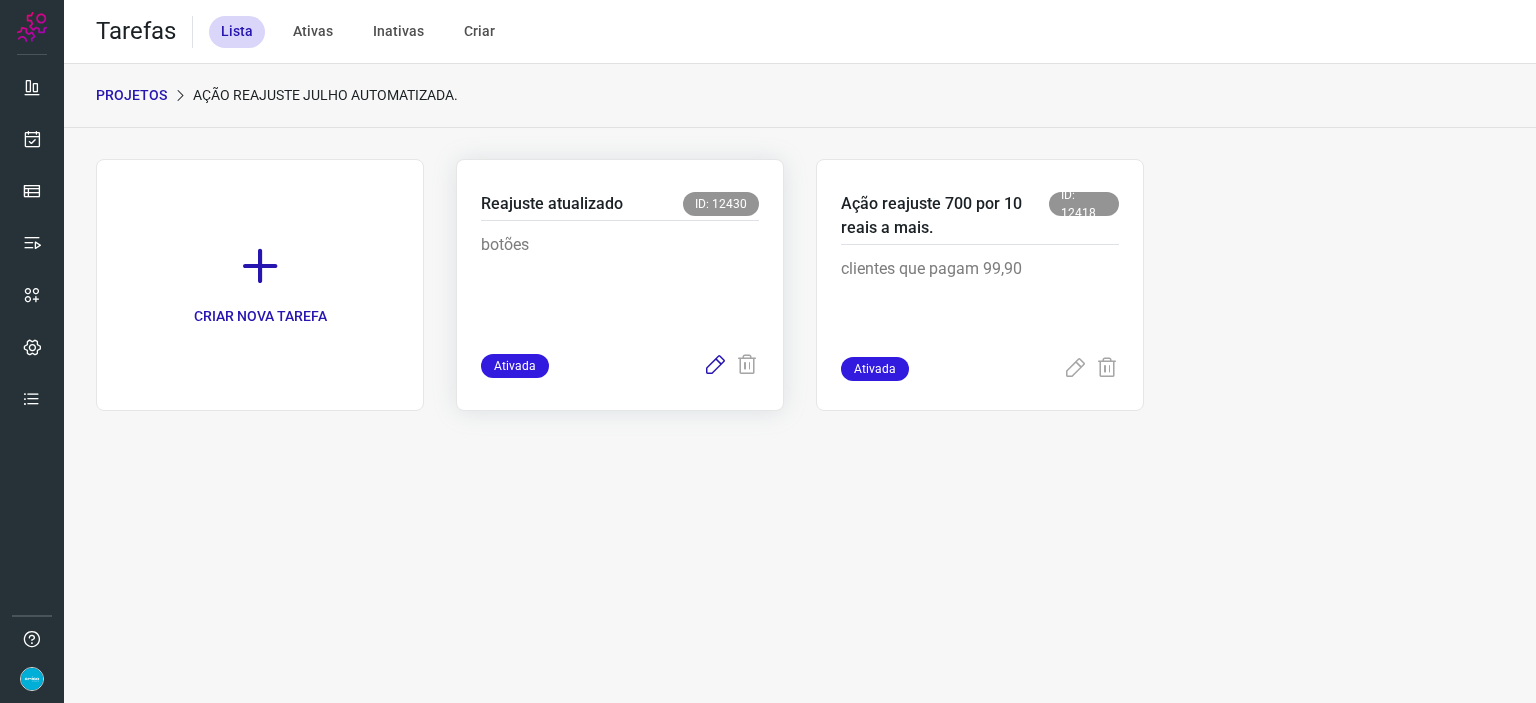 click at bounding box center (715, 366) 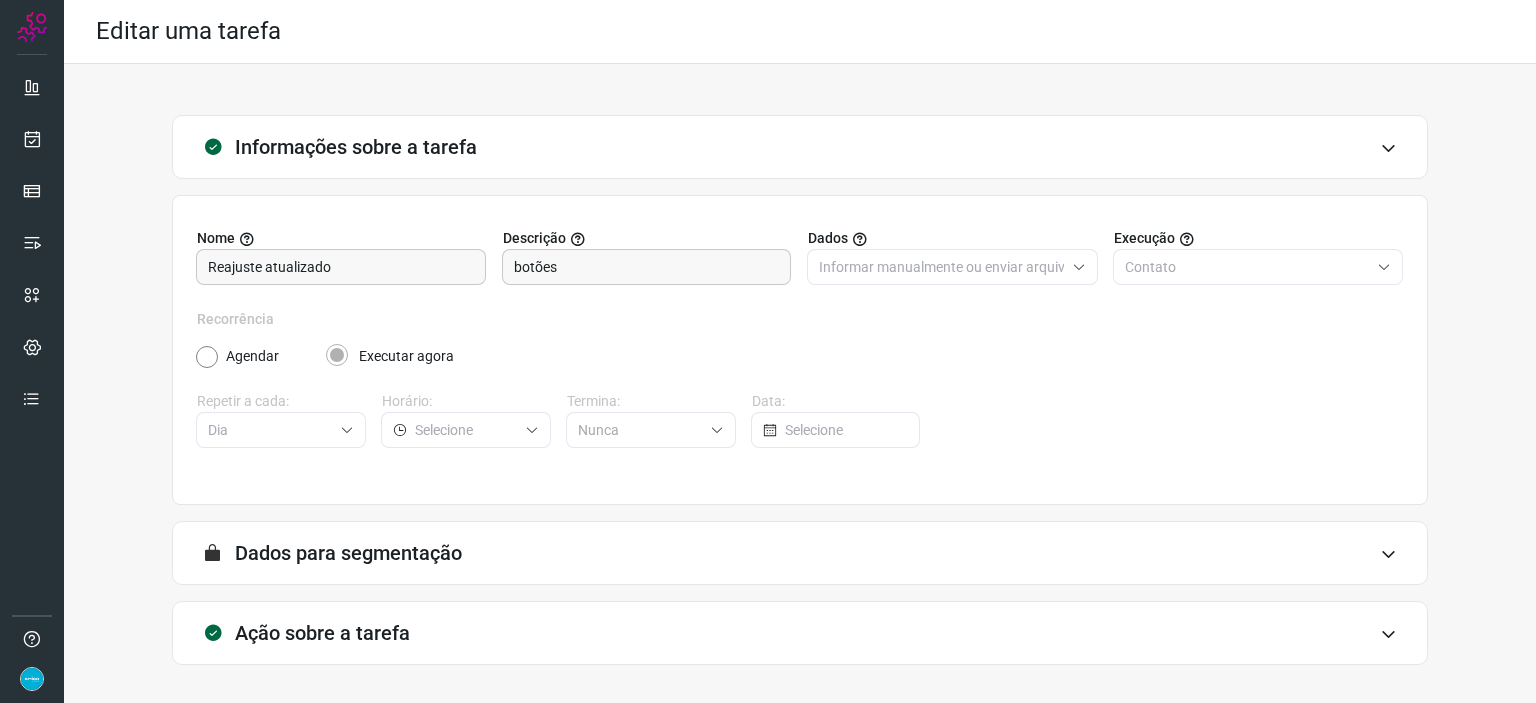 scroll, scrollTop: 77, scrollLeft: 0, axis: vertical 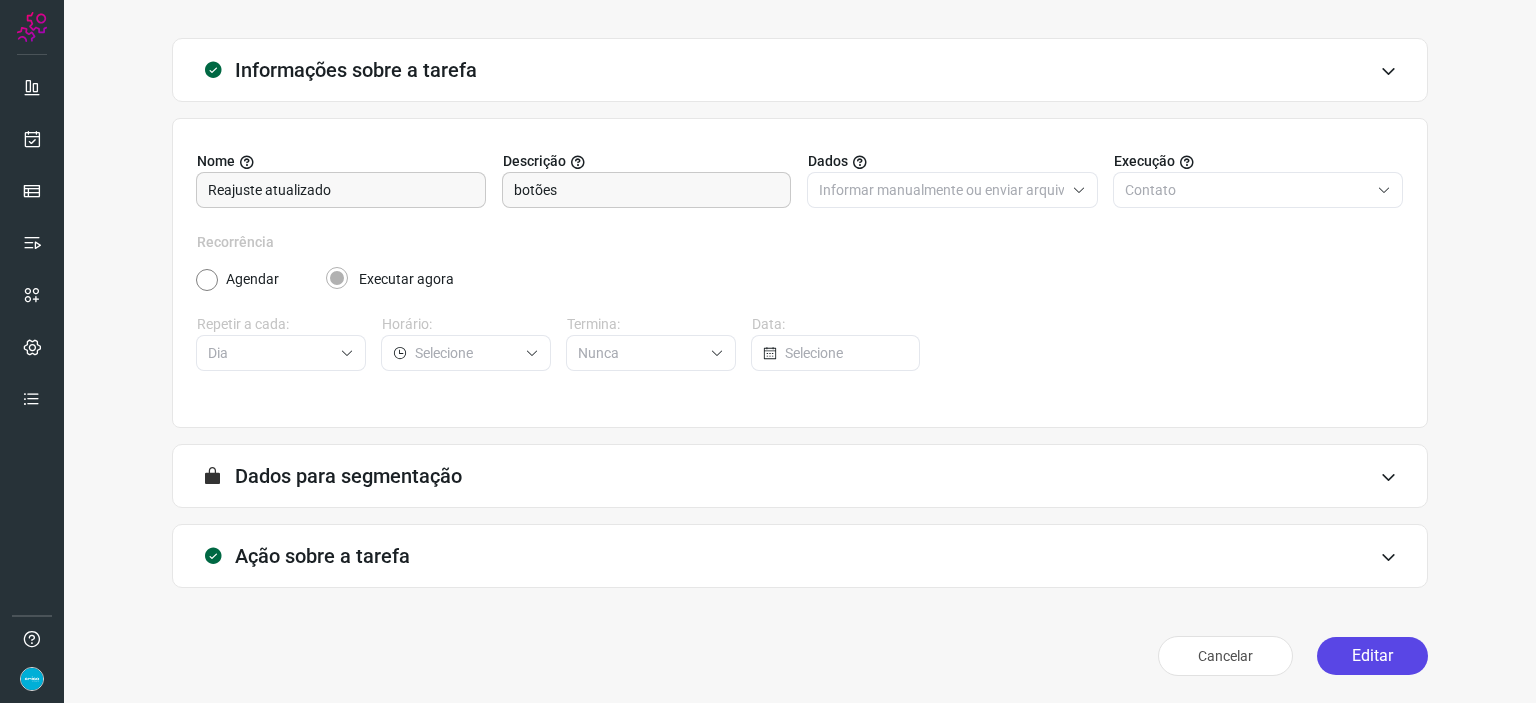 click on "Editar" at bounding box center [1372, 656] 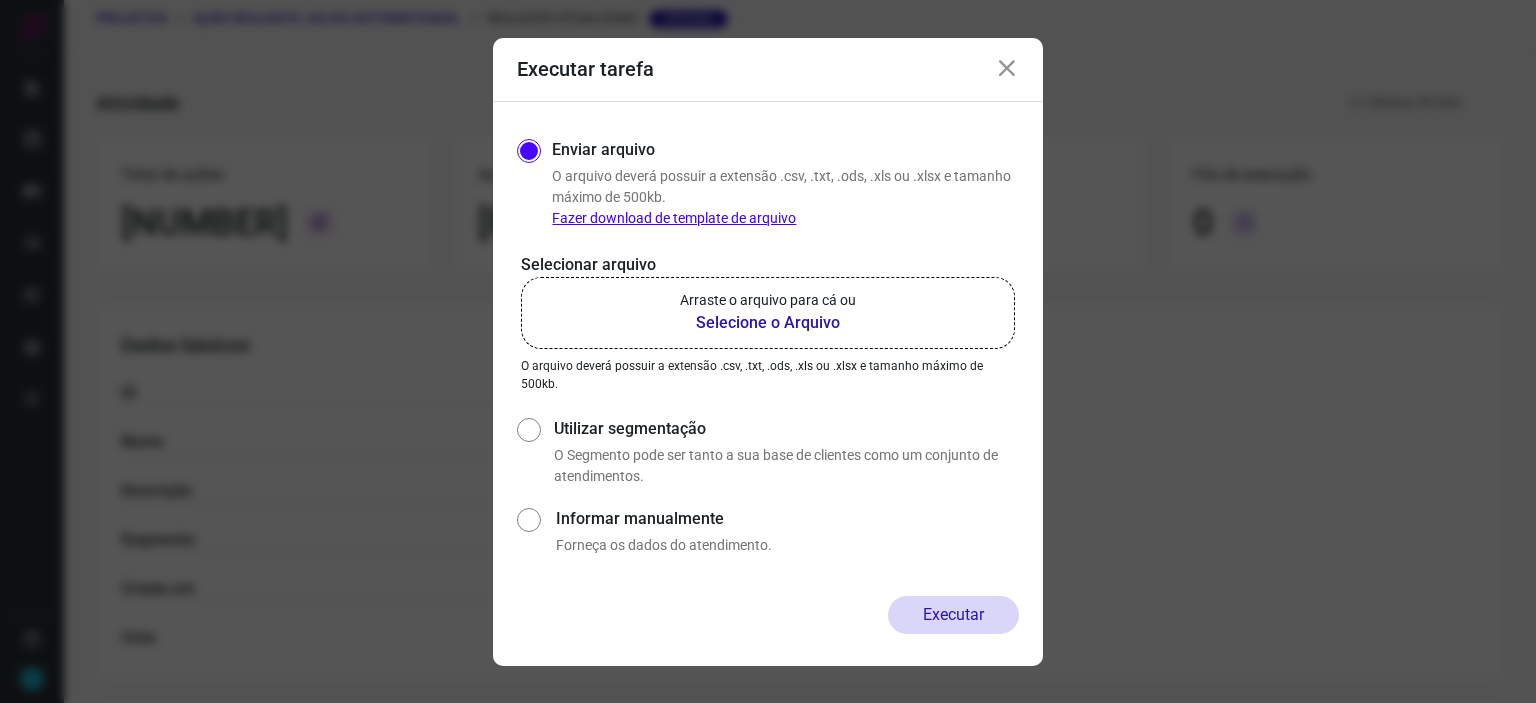 click on "Selecione o Arquivo" at bounding box center [768, 323] 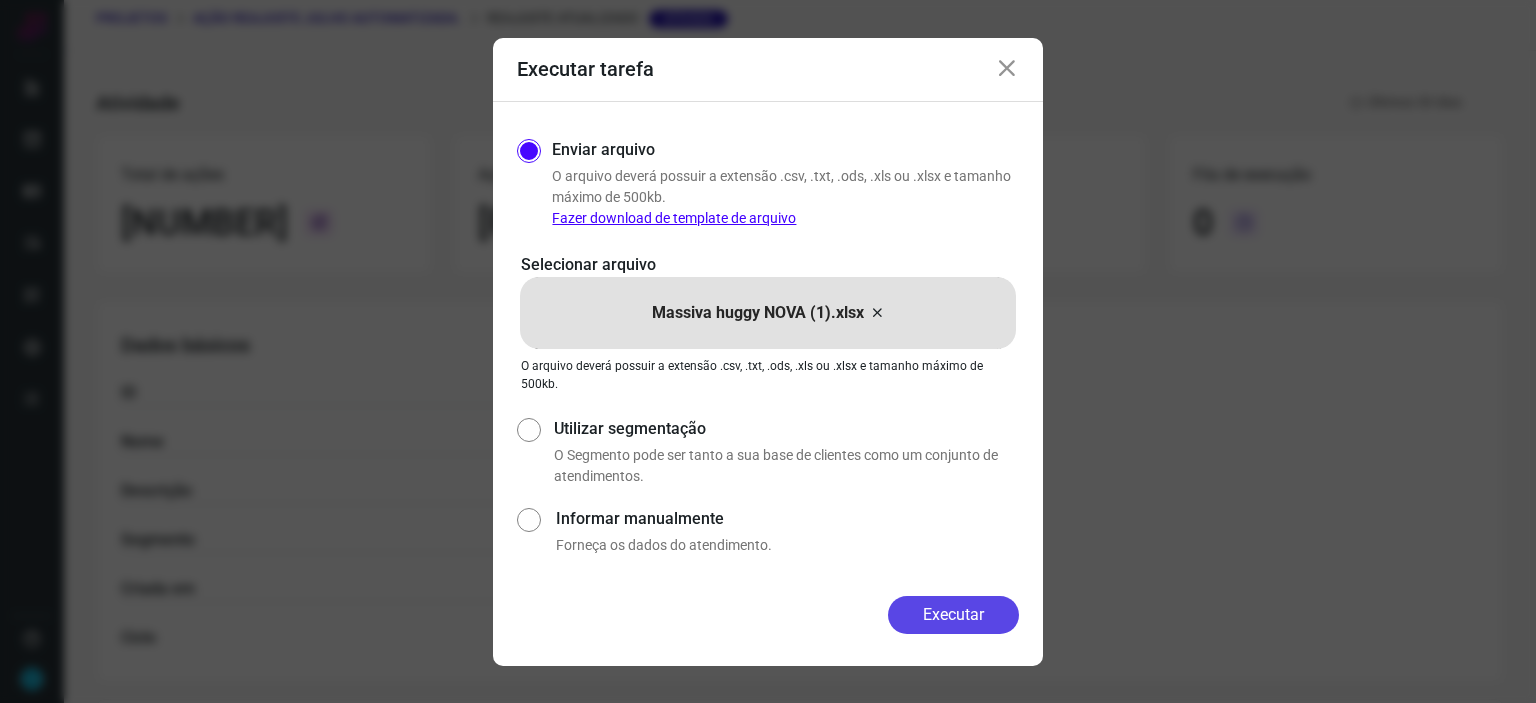click on "Executar" at bounding box center [953, 615] 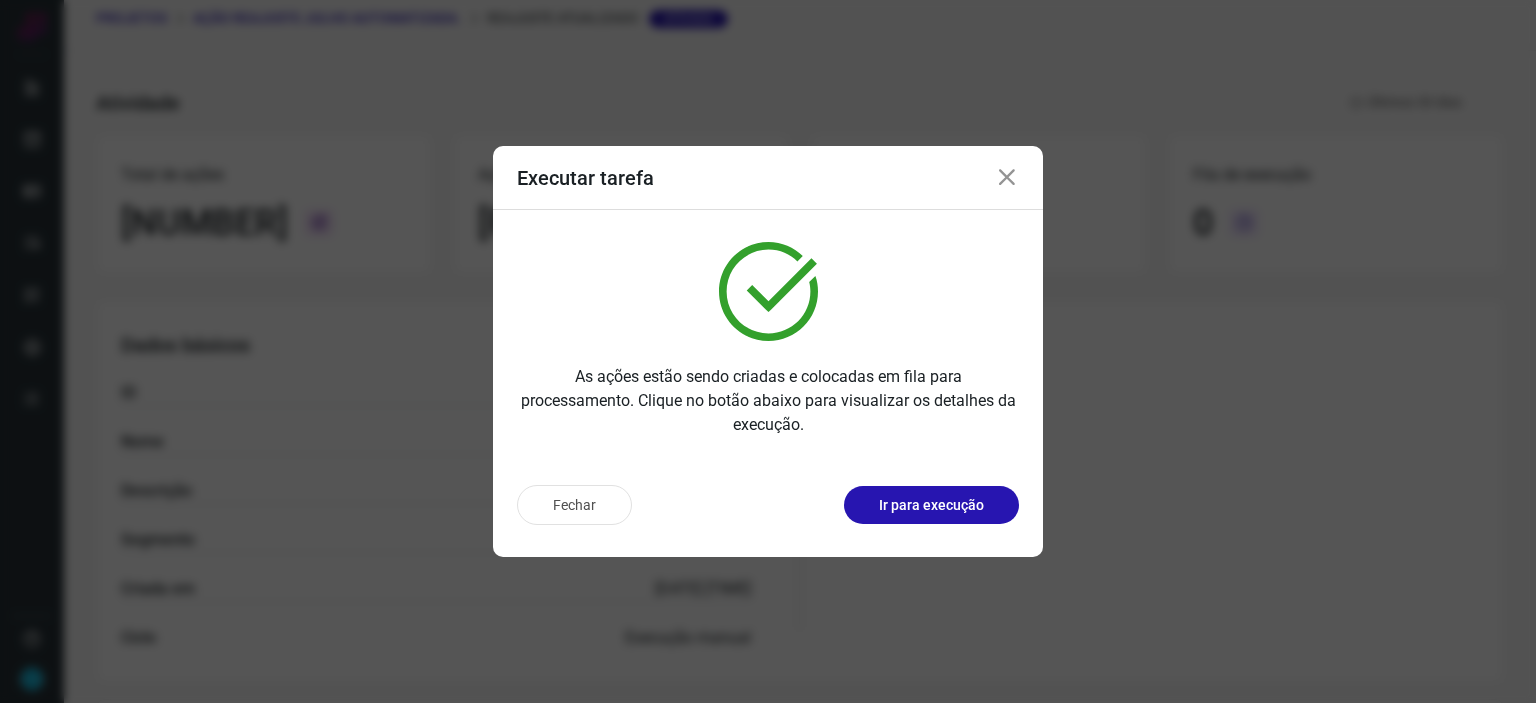 click at bounding box center (1007, 178) 